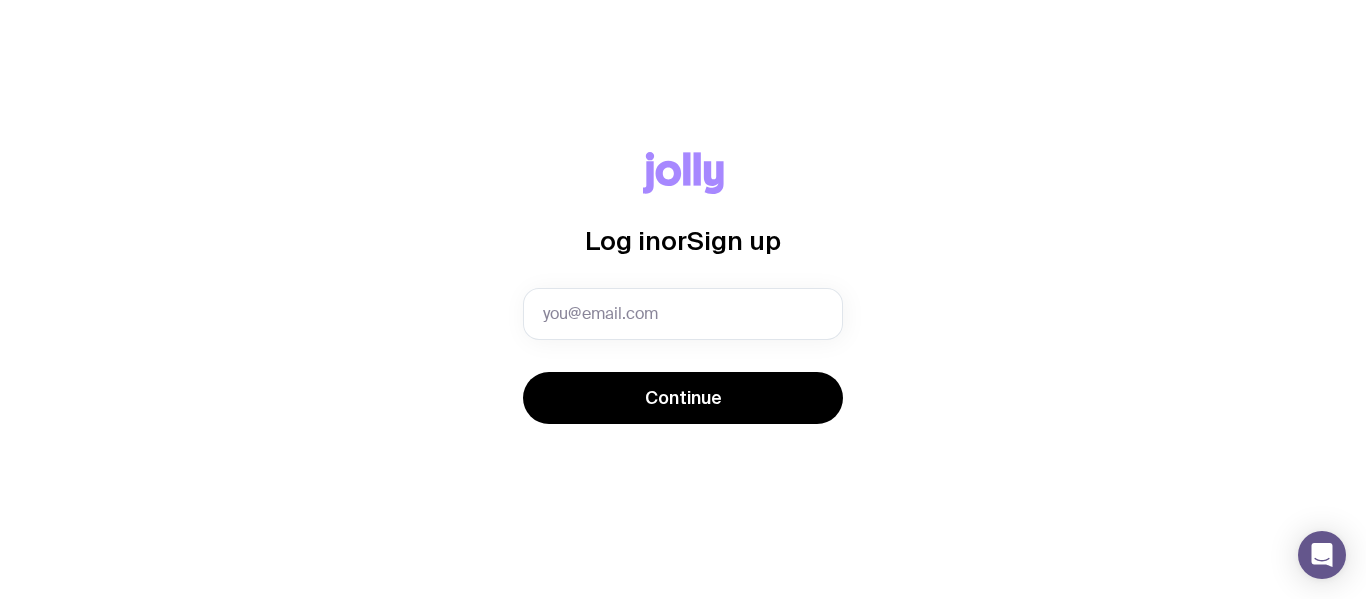 scroll, scrollTop: 0, scrollLeft: 0, axis: both 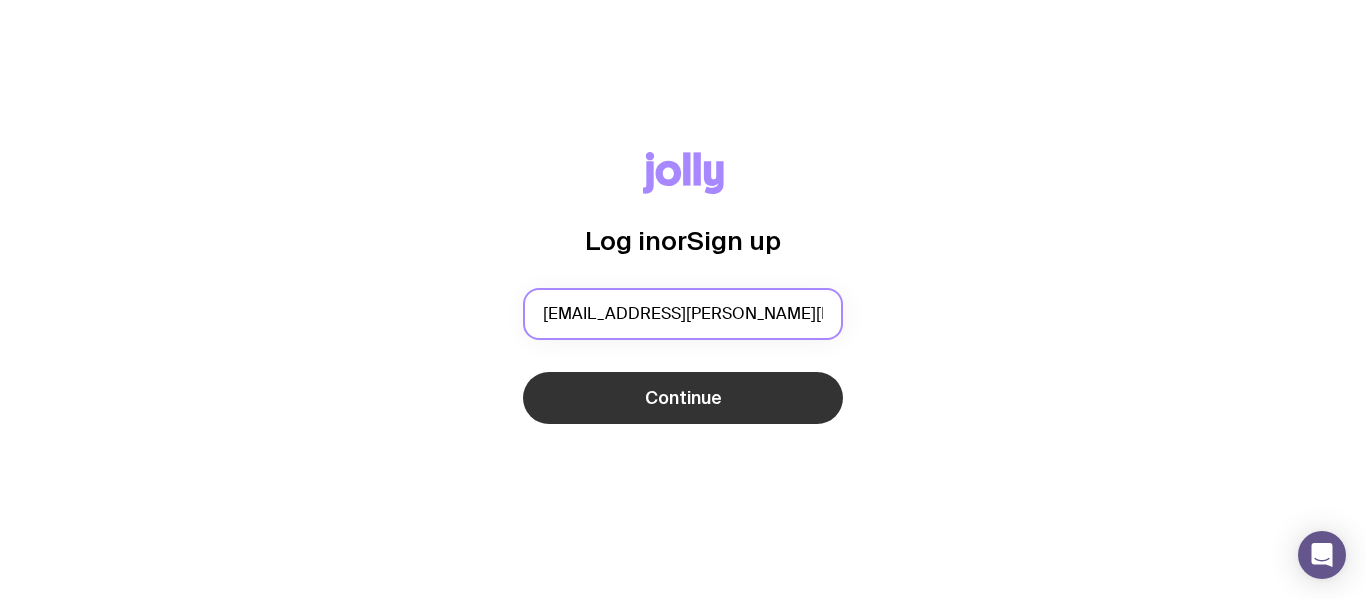 type on "[EMAIL_ADDRESS][PERSON_NAME][PERSON_NAME][DOMAIN_NAME]" 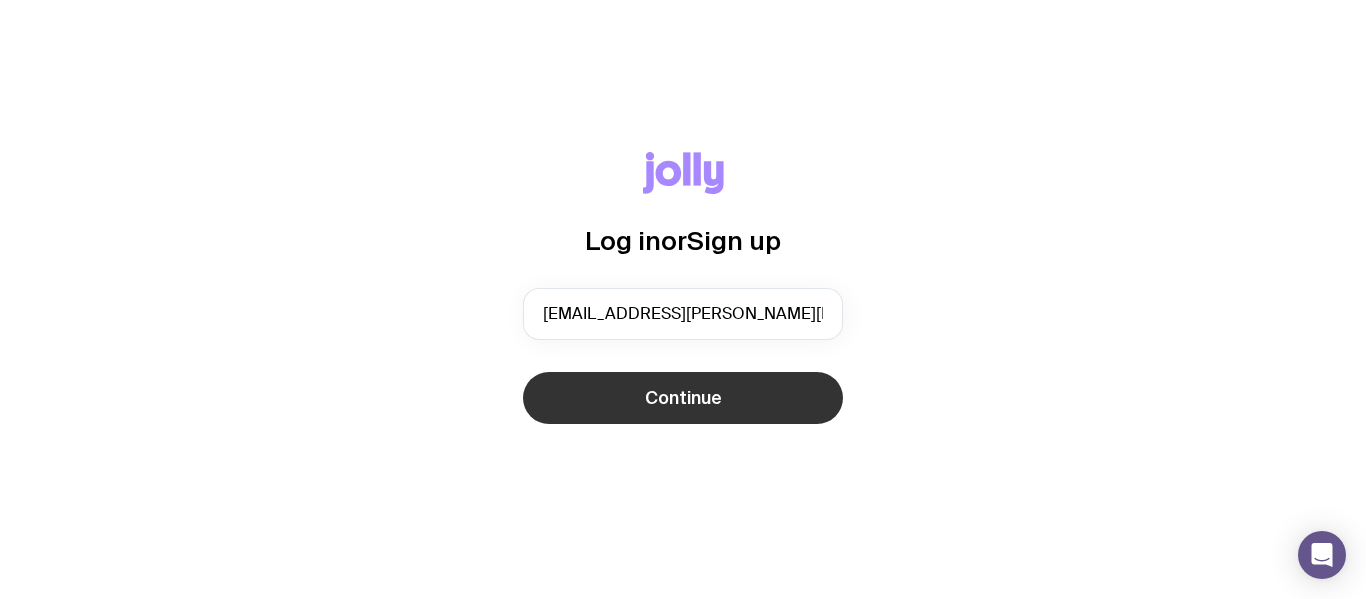 click on "Continue" at bounding box center (683, 398) 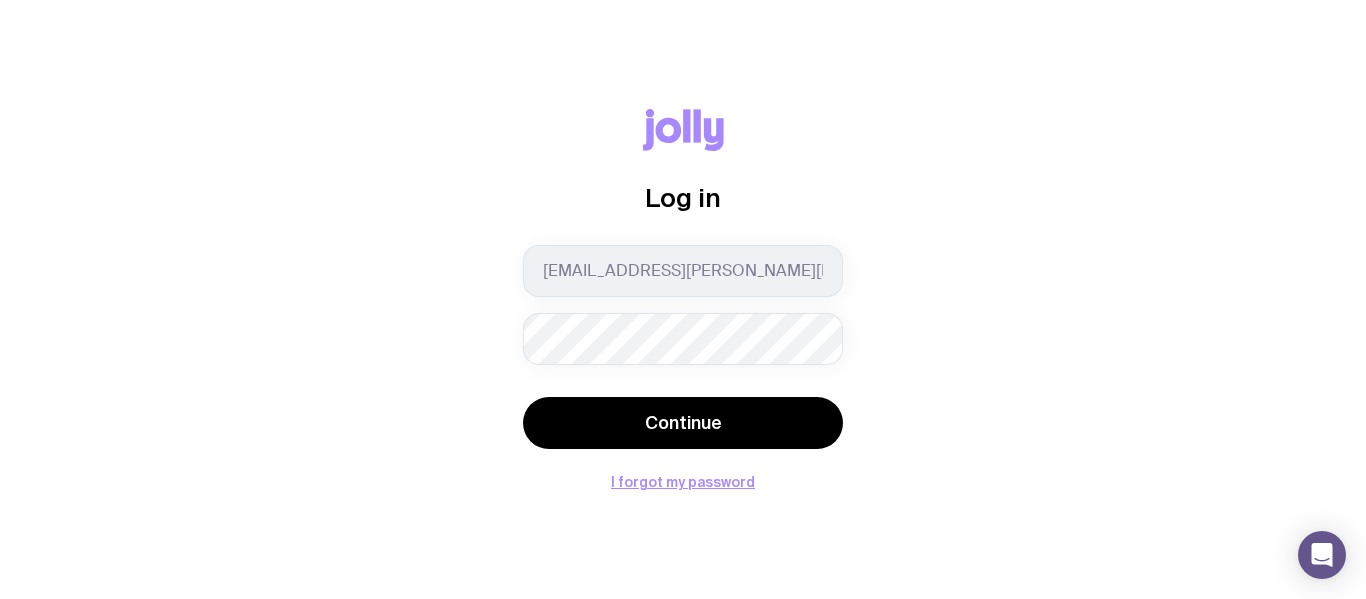click on "Log in [EMAIL_ADDRESS][PERSON_NAME][PERSON_NAME][DOMAIN_NAME] Continue  I forgot my password" at bounding box center (683, 299) 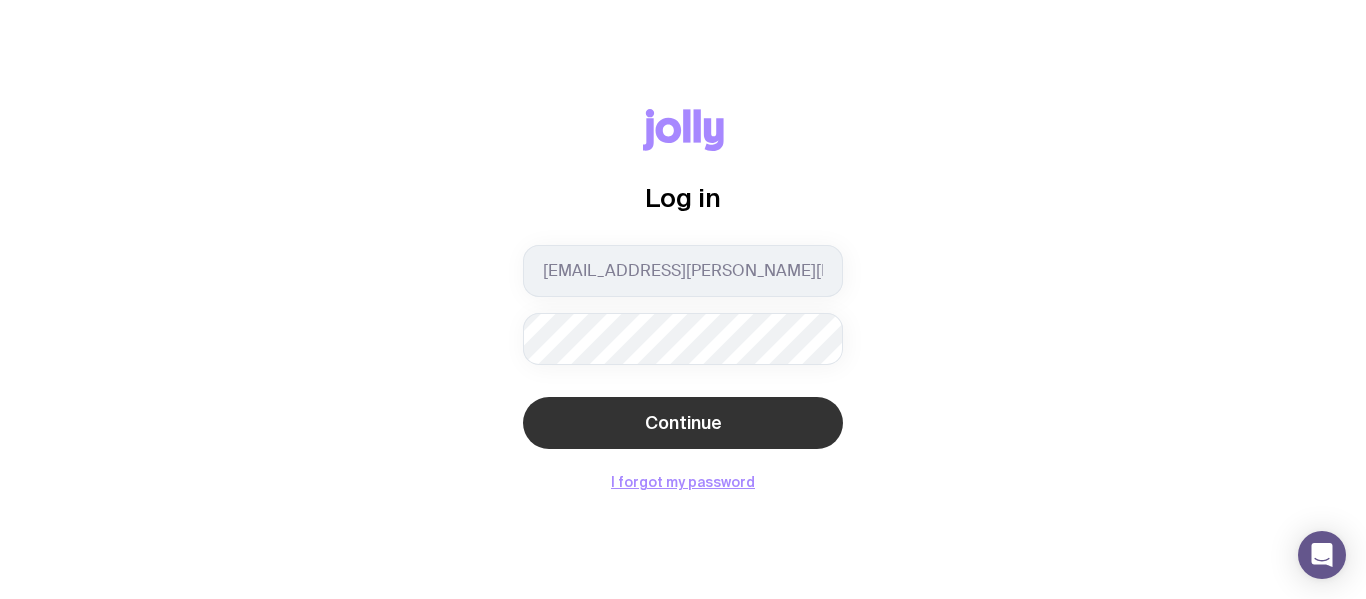 click on "Continue" at bounding box center (683, 423) 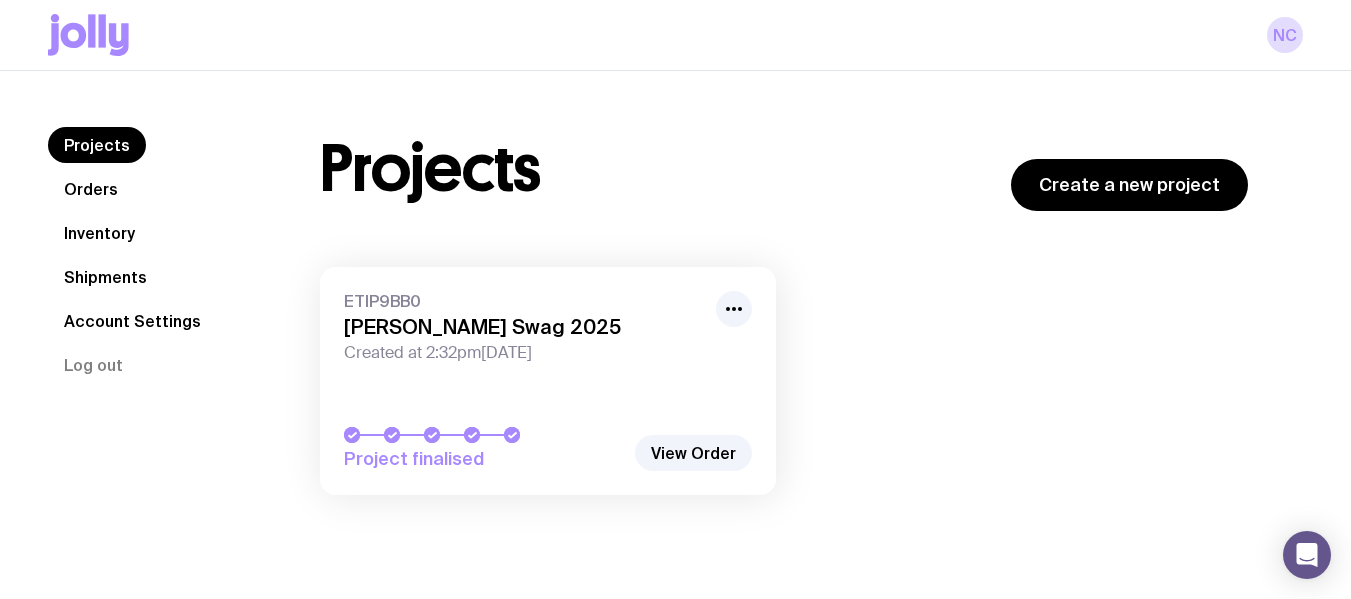 click on "Shipments" 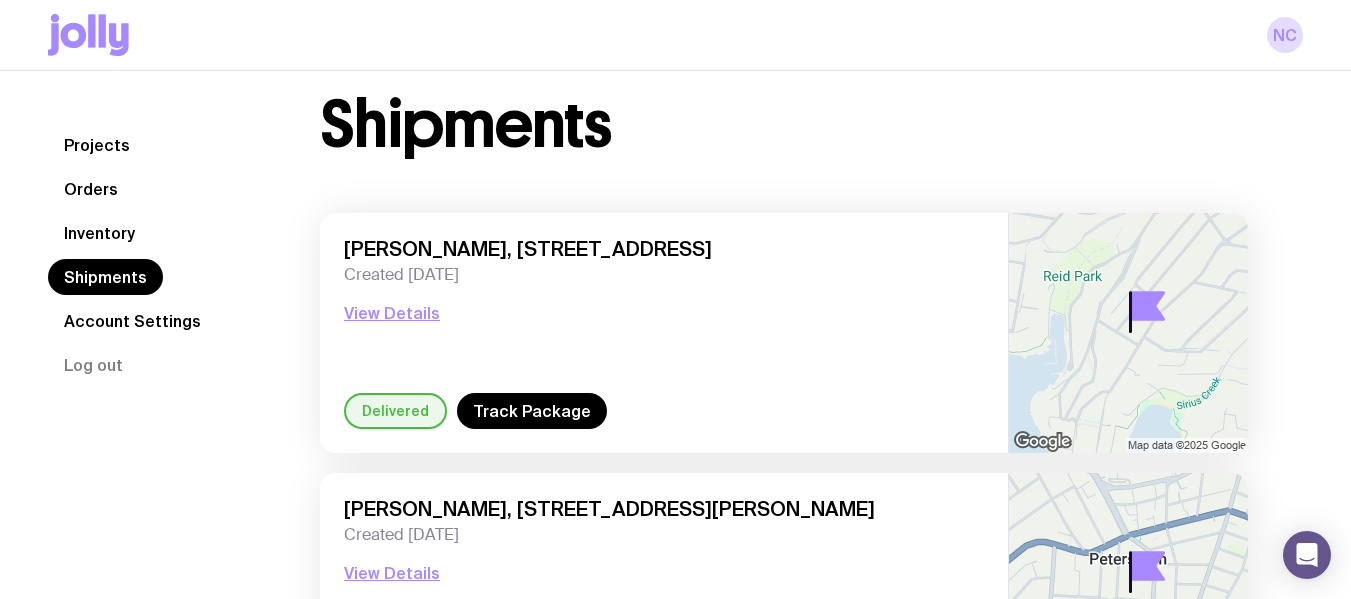 scroll, scrollTop: 0, scrollLeft: 0, axis: both 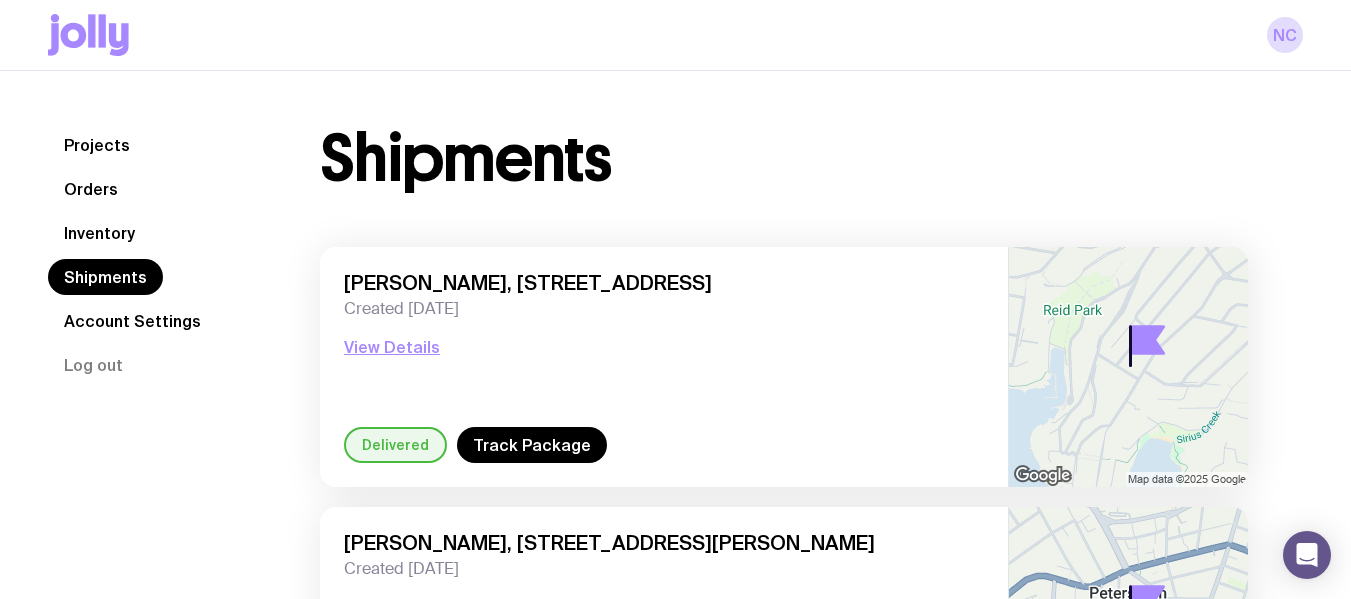 click on "Shipments" 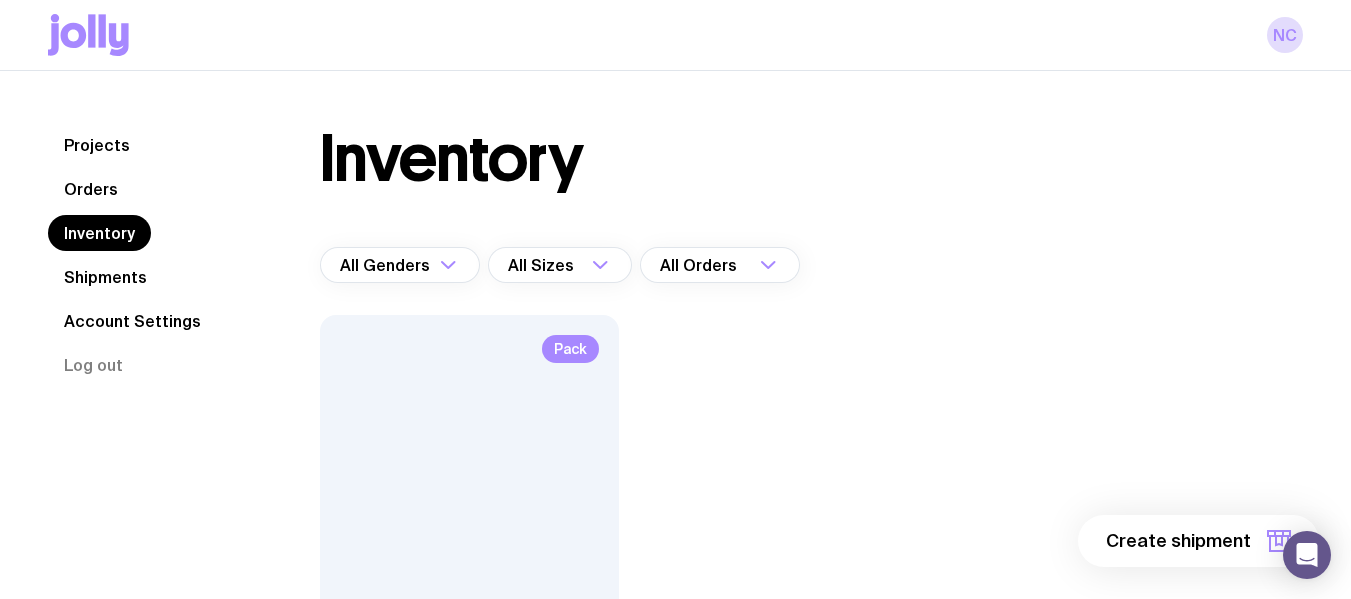scroll, scrollTop: 266, scrollLeft: 0, axis: vertical 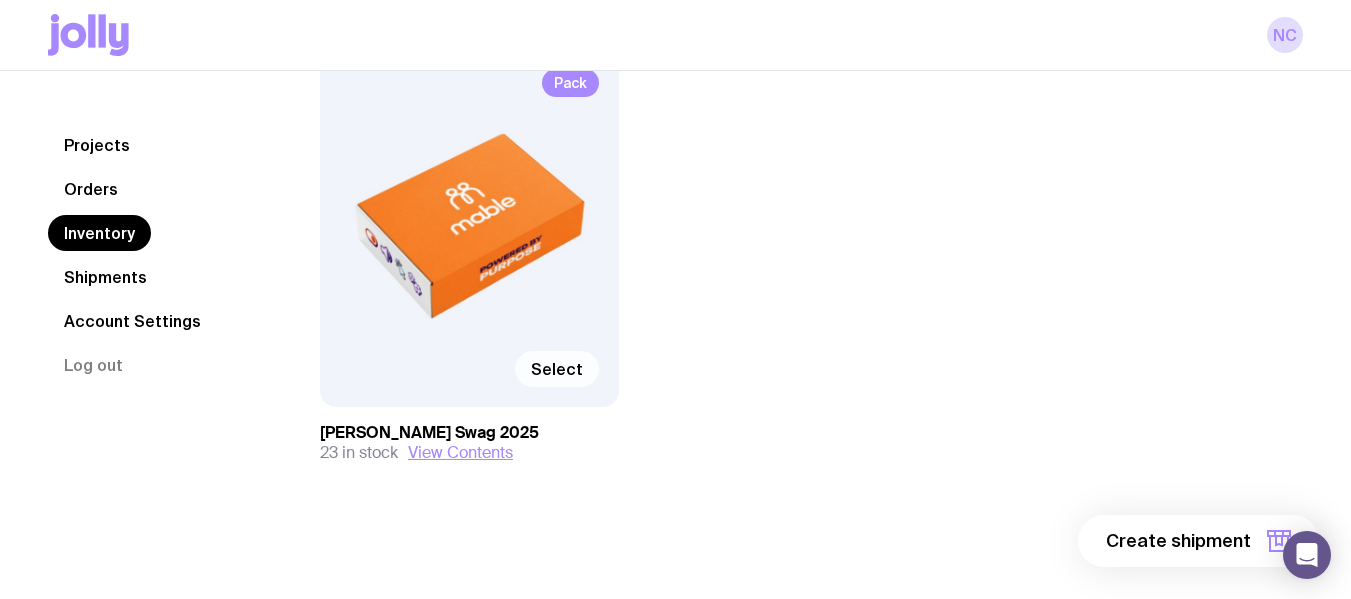click on "Select" at bounding box center (557, 369) 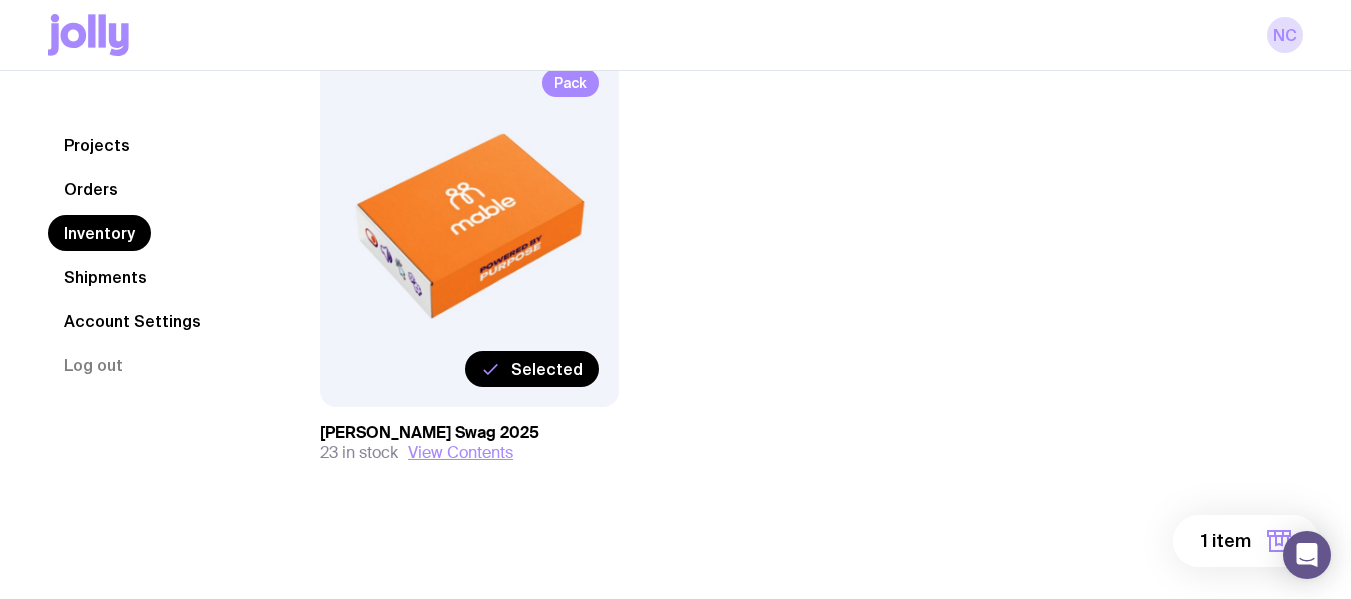 click on "1 item" at bounding box center (1246, 541) 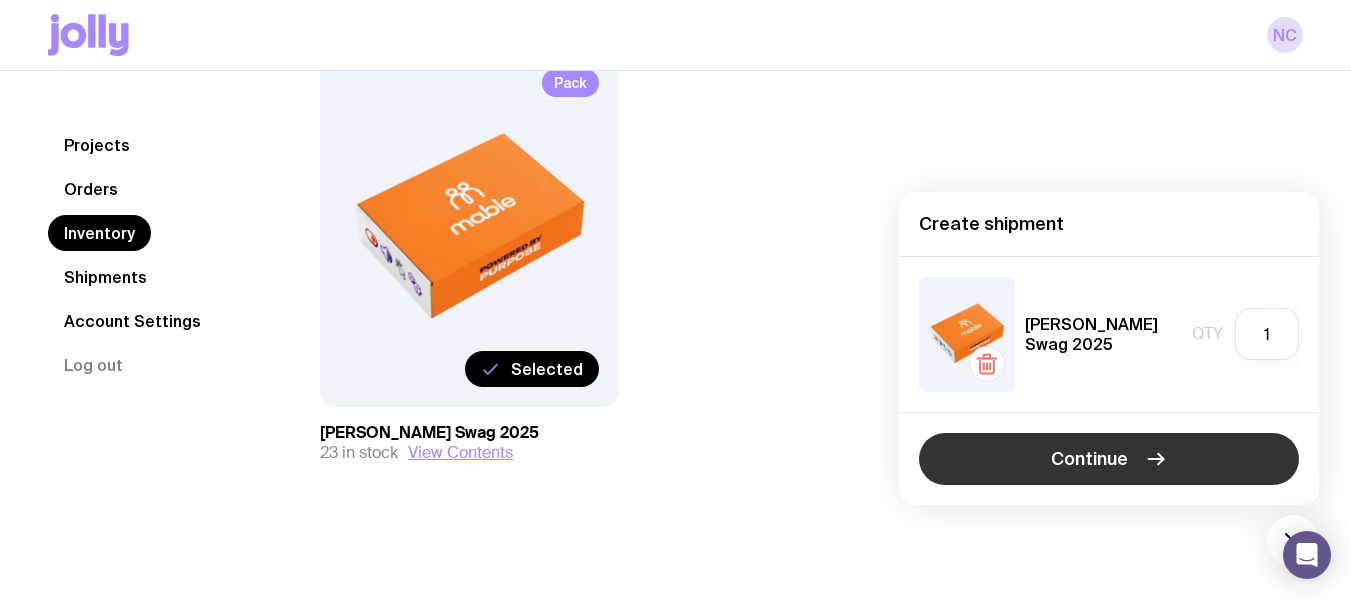 click on "Continue" 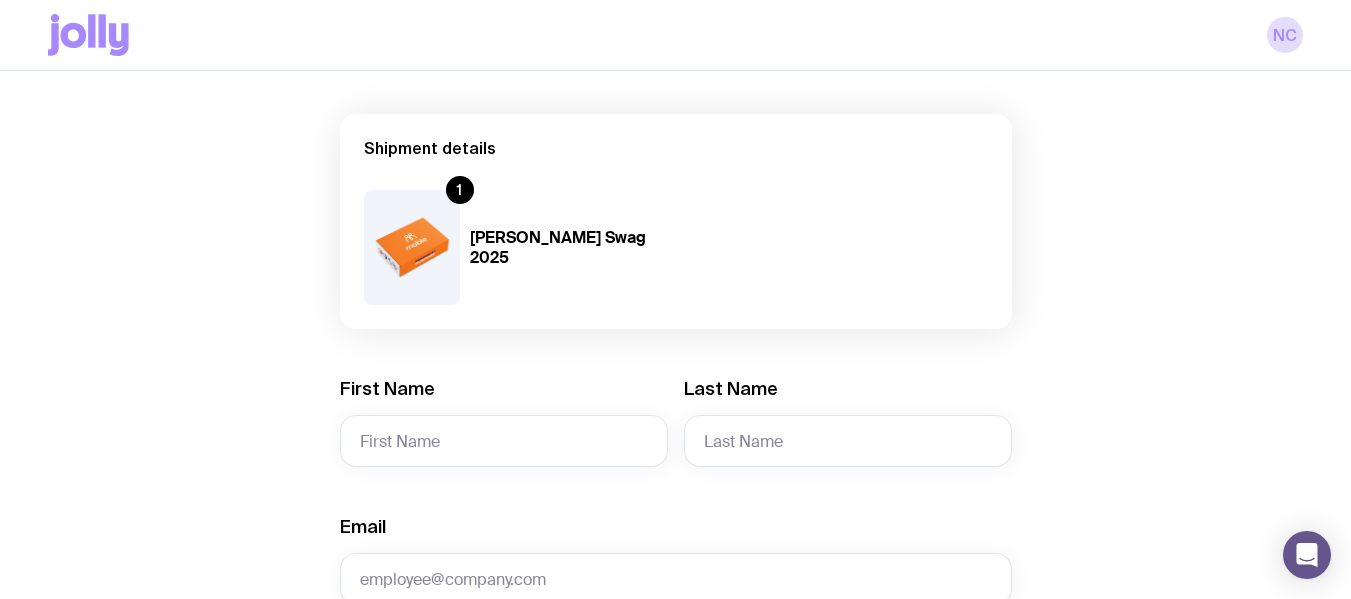 scroll, scrollTop: 136, scrollLeft: 0, axis: vertical 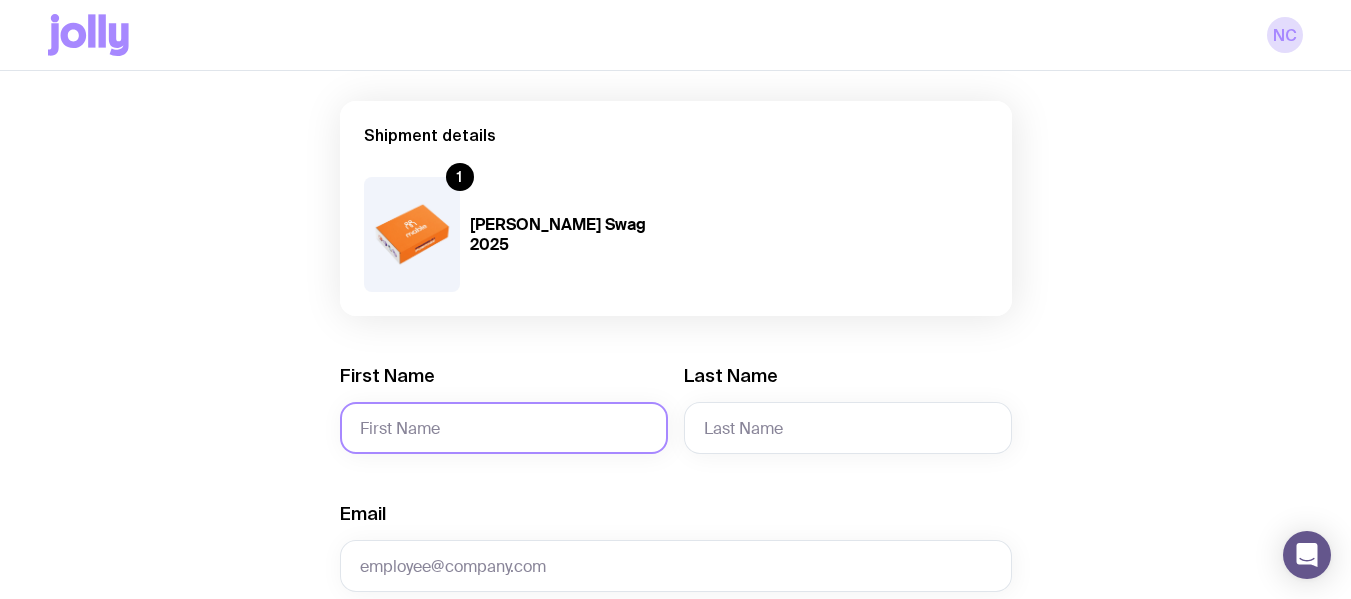 click on "First Name" 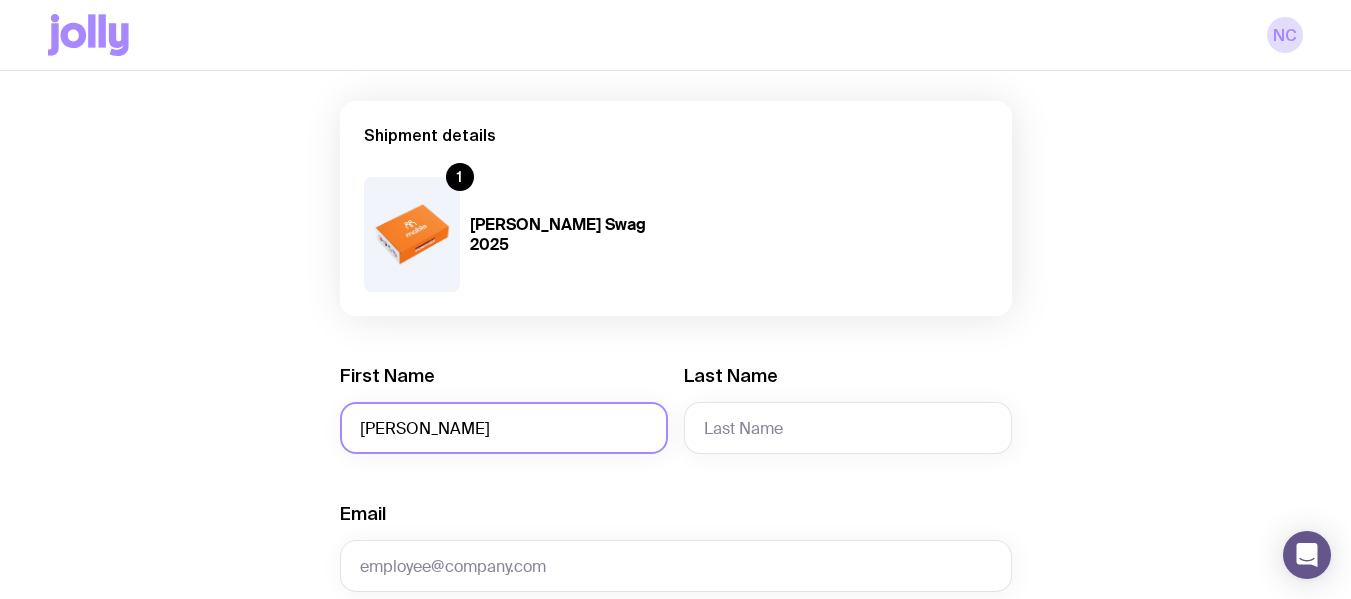 type on "[PERSON_NAME]" 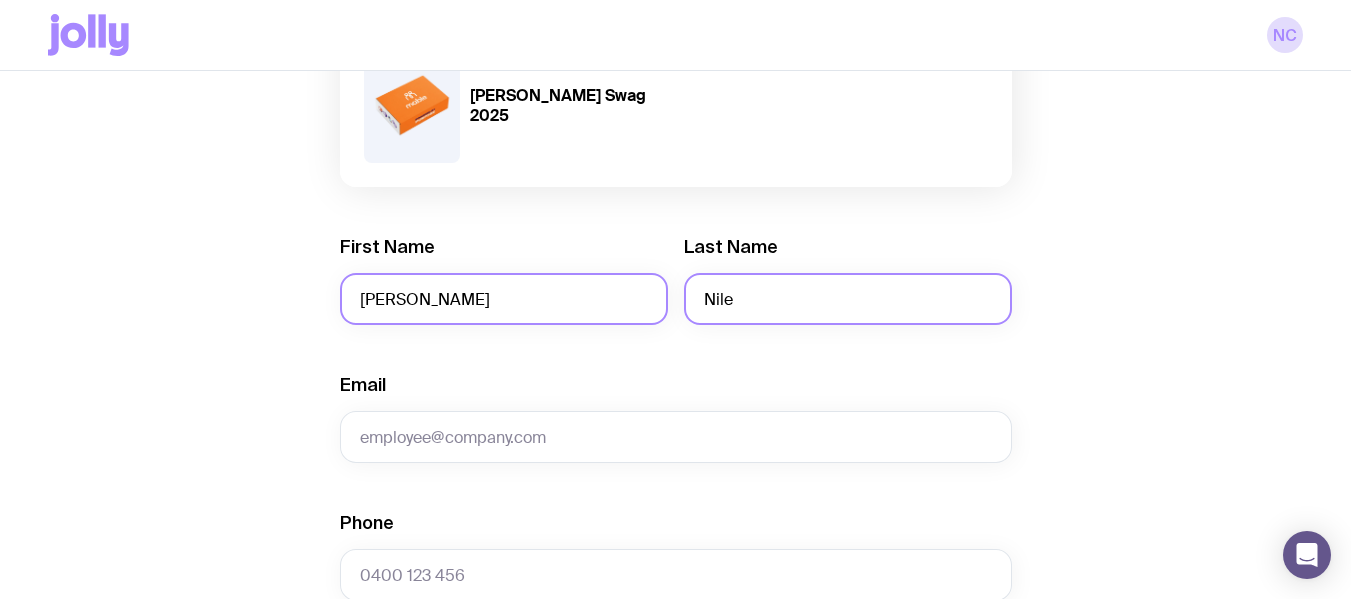 scroll, scrollTop: 331, scrollLeft: 0, axis: vertical 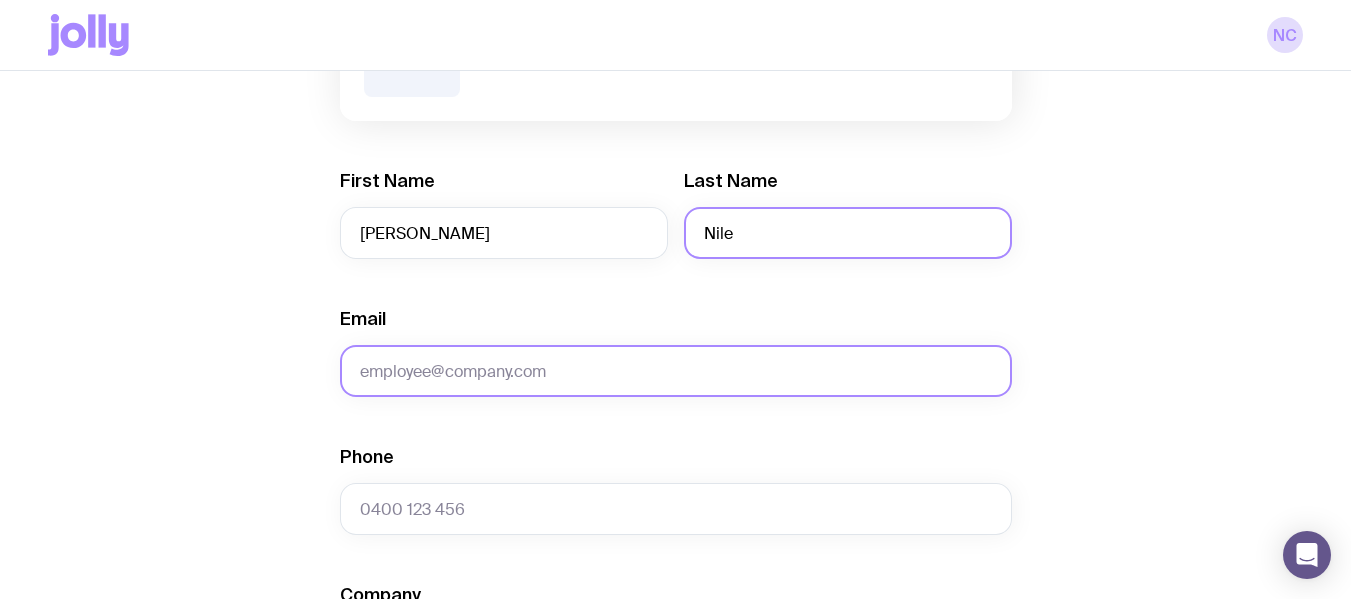 type on "Nile" 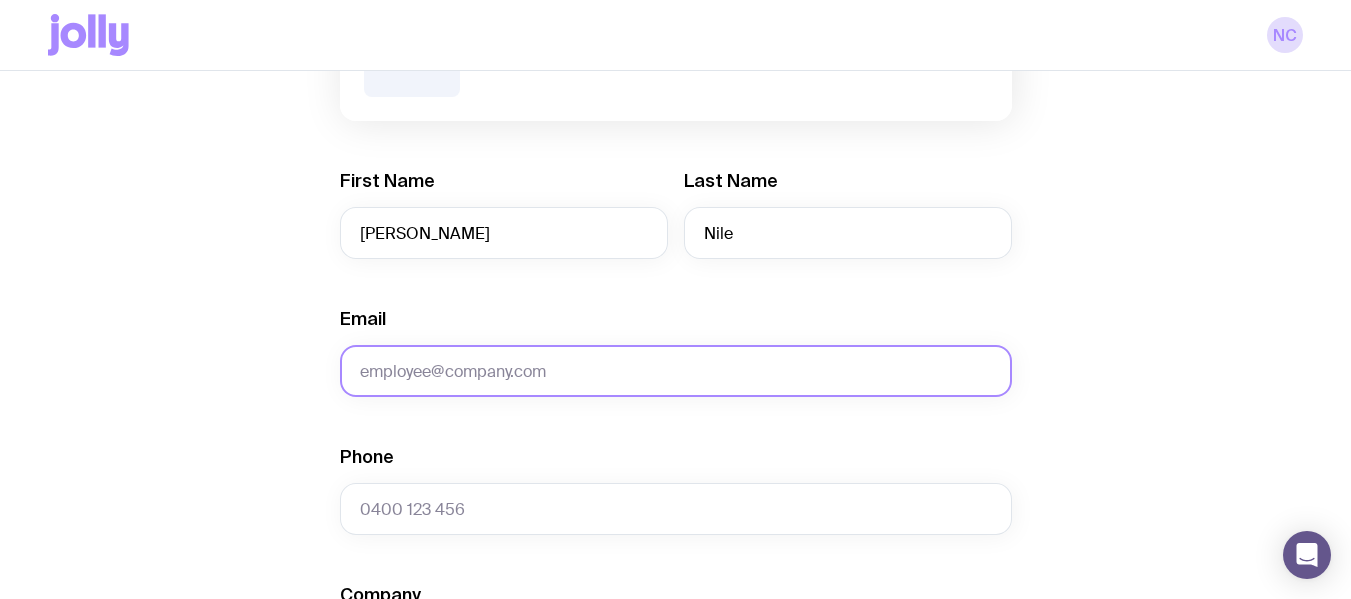 click on "Email" 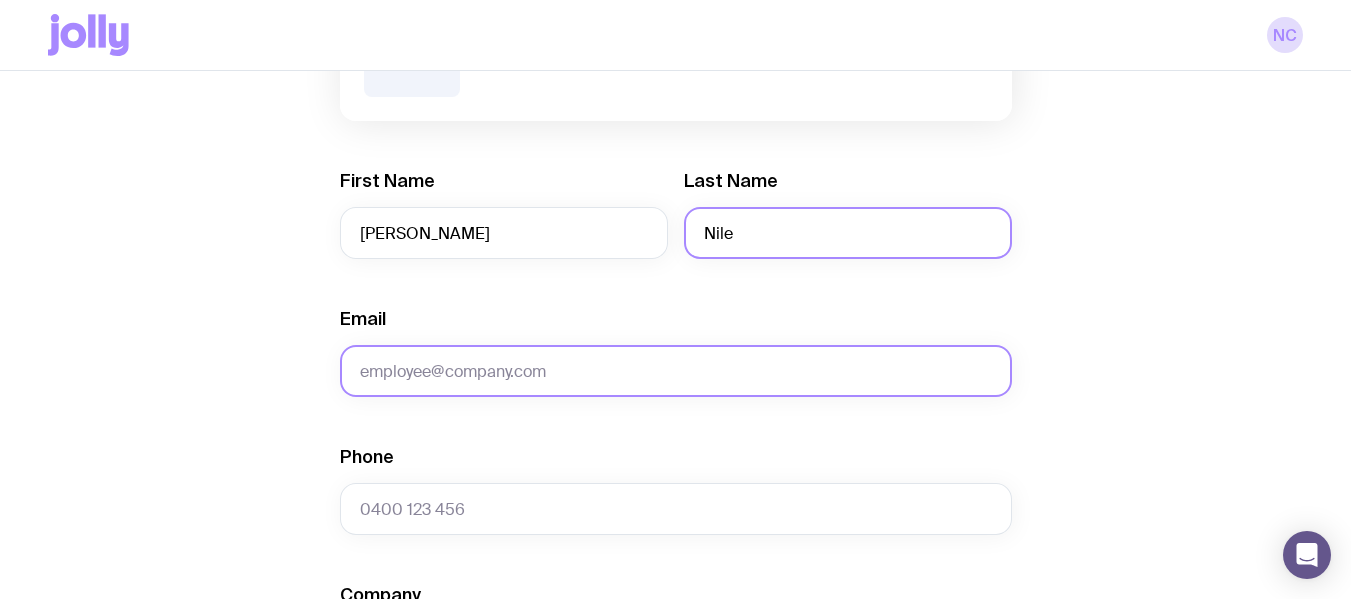 paste on "[EMAIL_ADDRESS][PERSON_NAME][DOMAIN_NAME]" 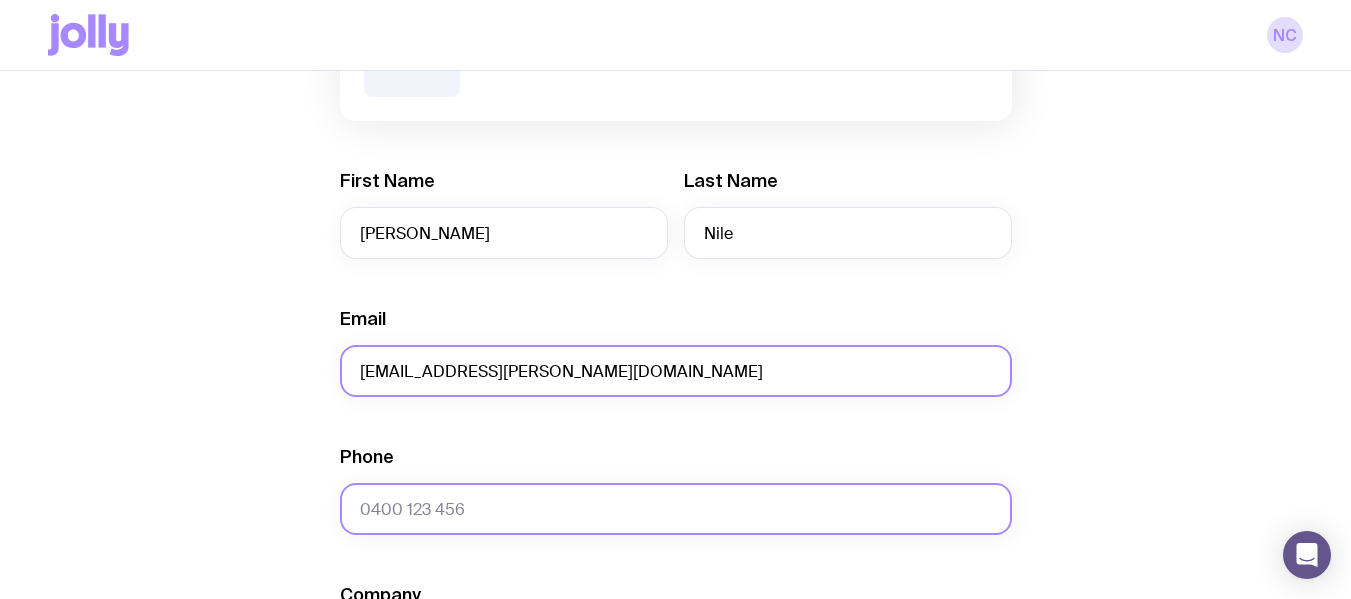 type on "[EMAIL_ADDRESS][PERSON_NAME][DOMAIN_NAME]" 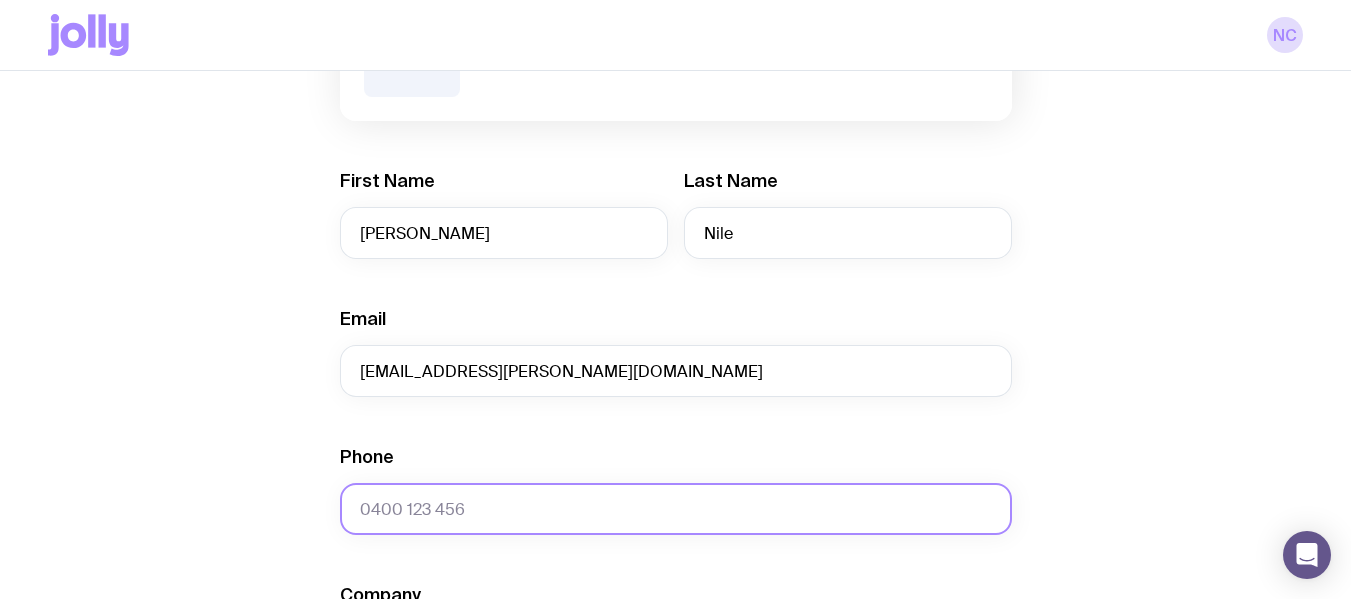 click on "Phone" 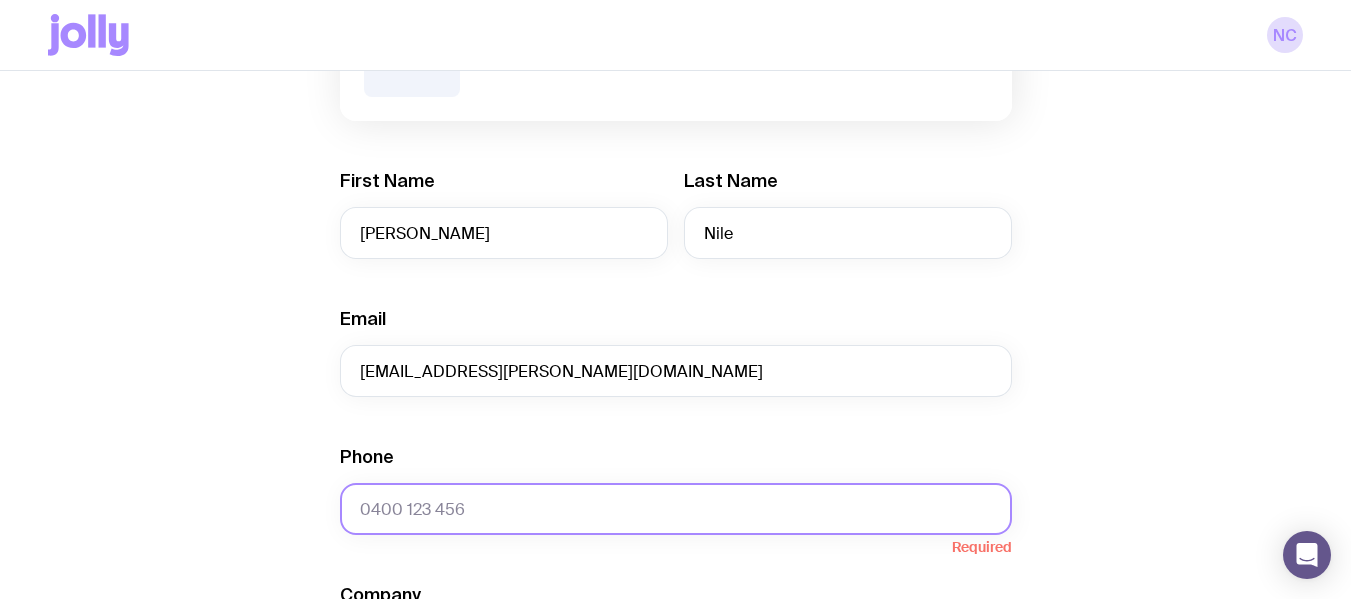paste on "0422 792 478" 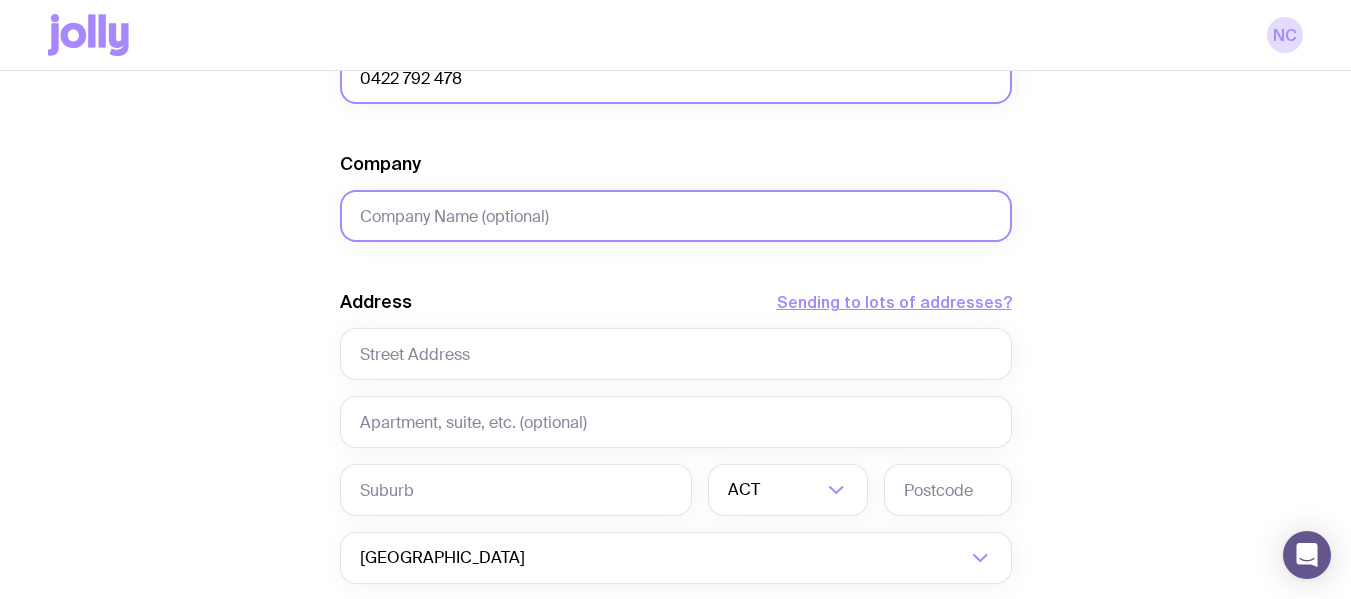 scroll, scrollTop: 768, scrollLeft: 0, axis: vertical 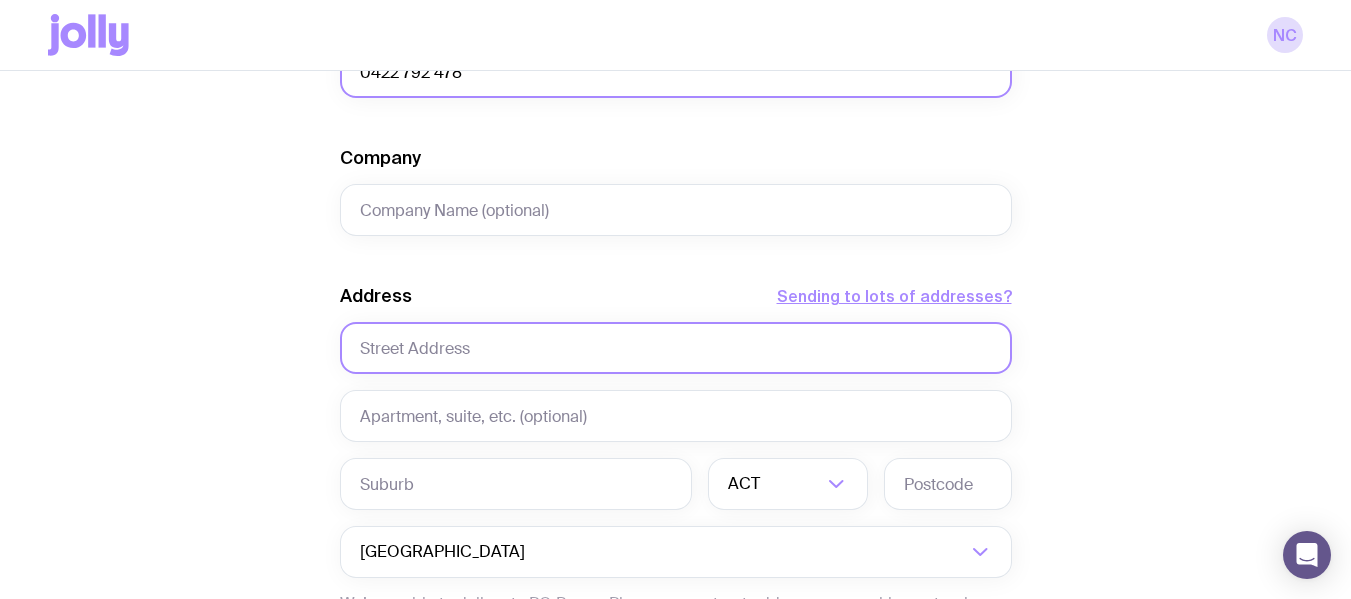 type on "0422 792 478" 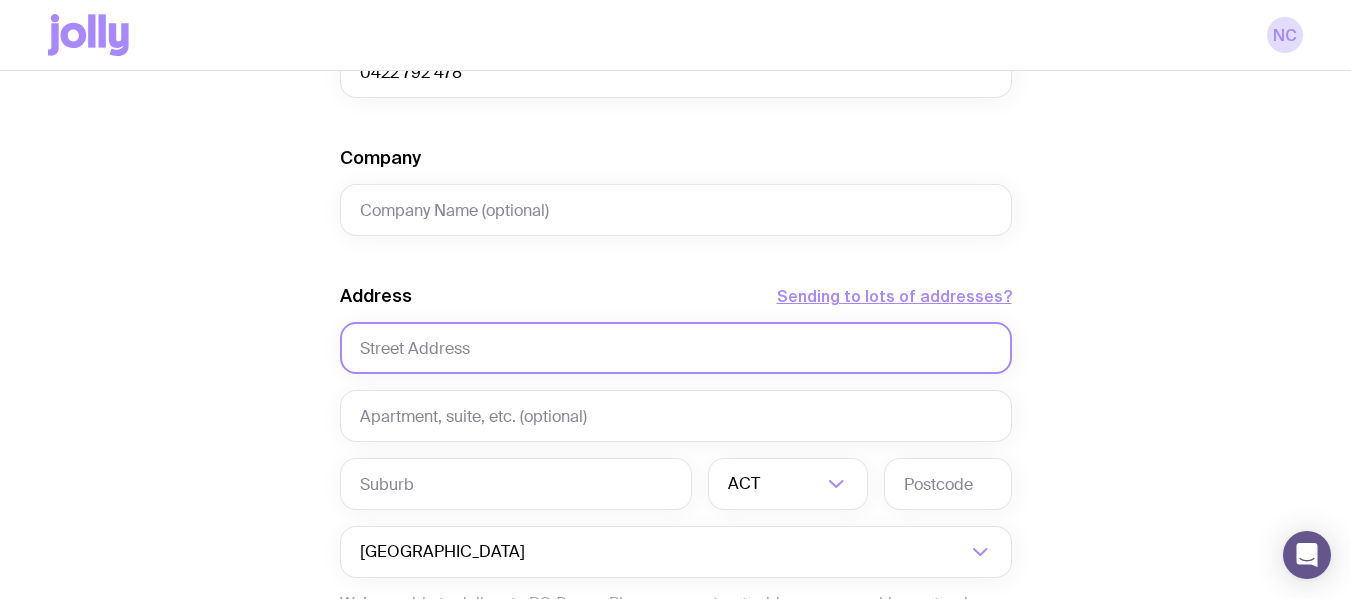 click 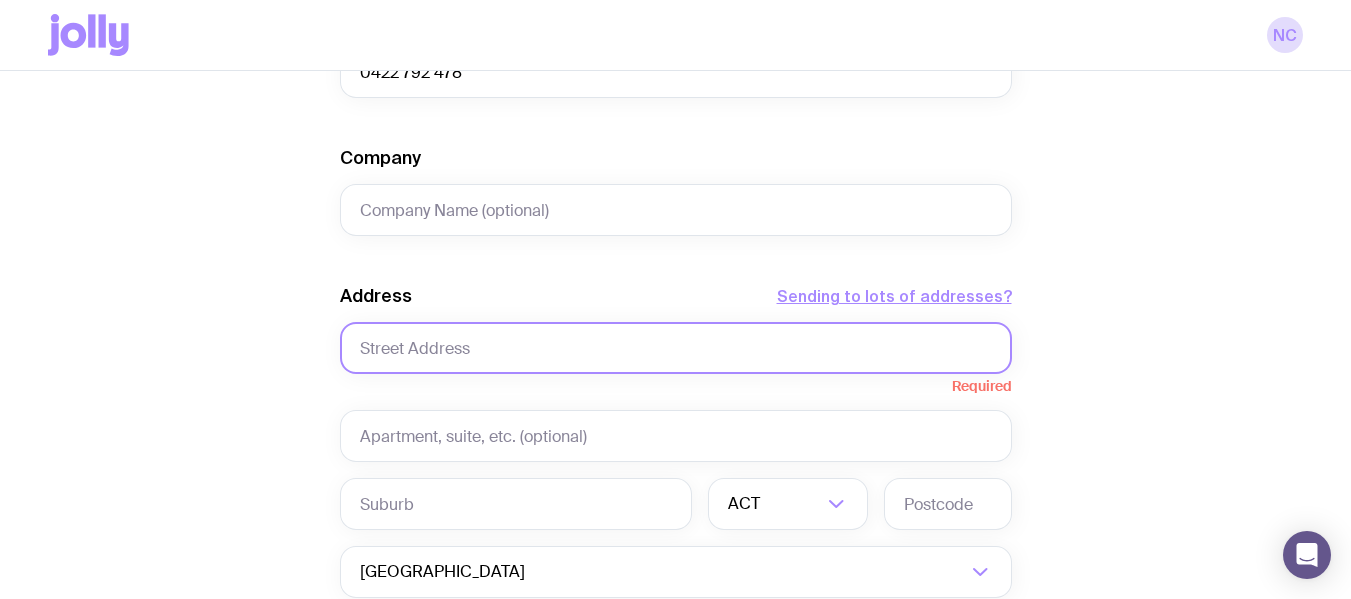 paste on "[STREET_ADDRESS][PERSON_NAME][PERSON_NAME]" 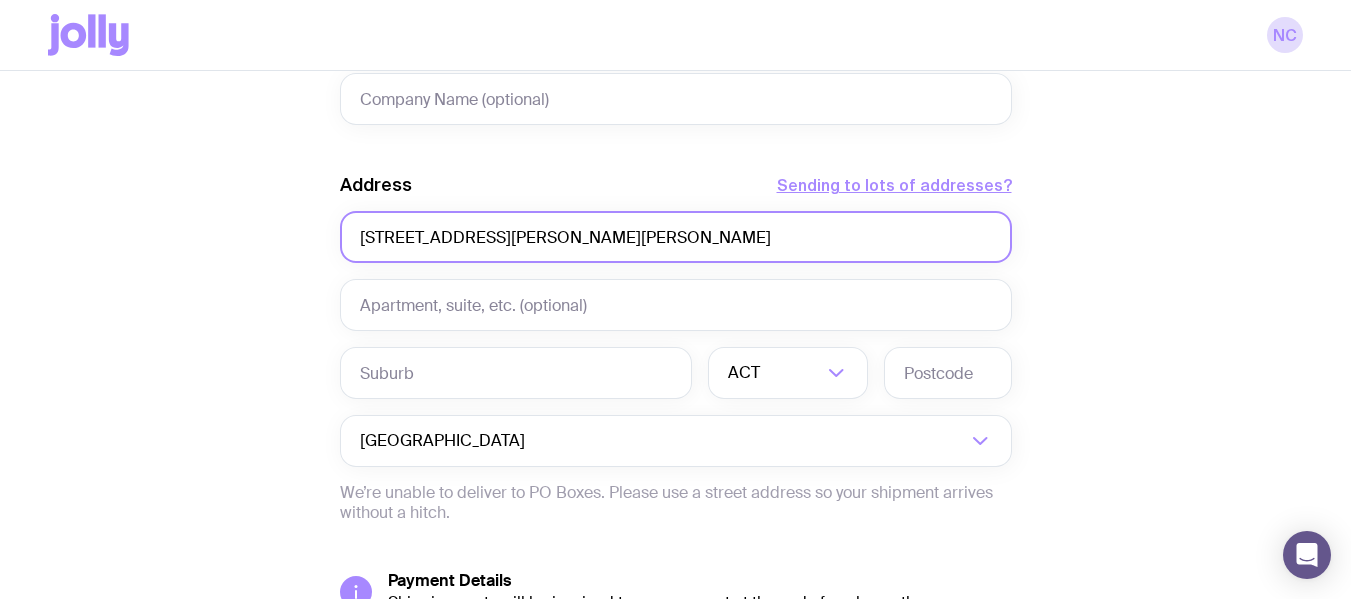 scroll, scrollTop: 881, scrollLeft: 0, axis: vertical 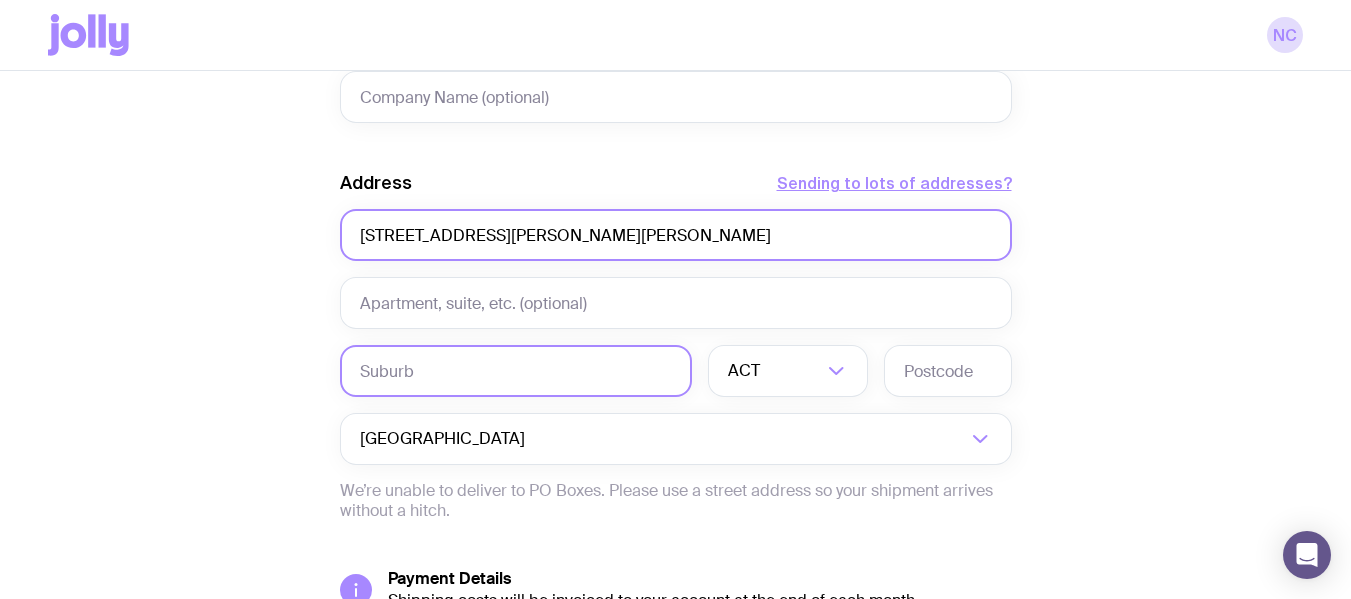 type on "[STREET_ADDRESS][PERSON_NAME][PERSON_NAME]" 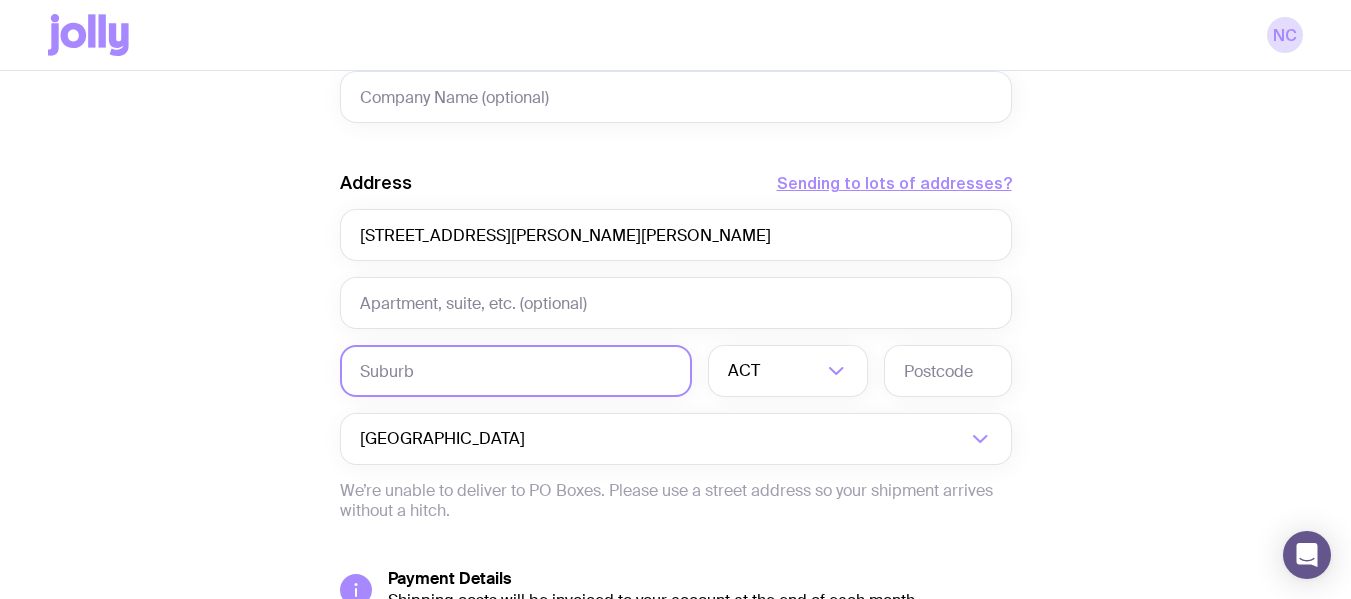 click 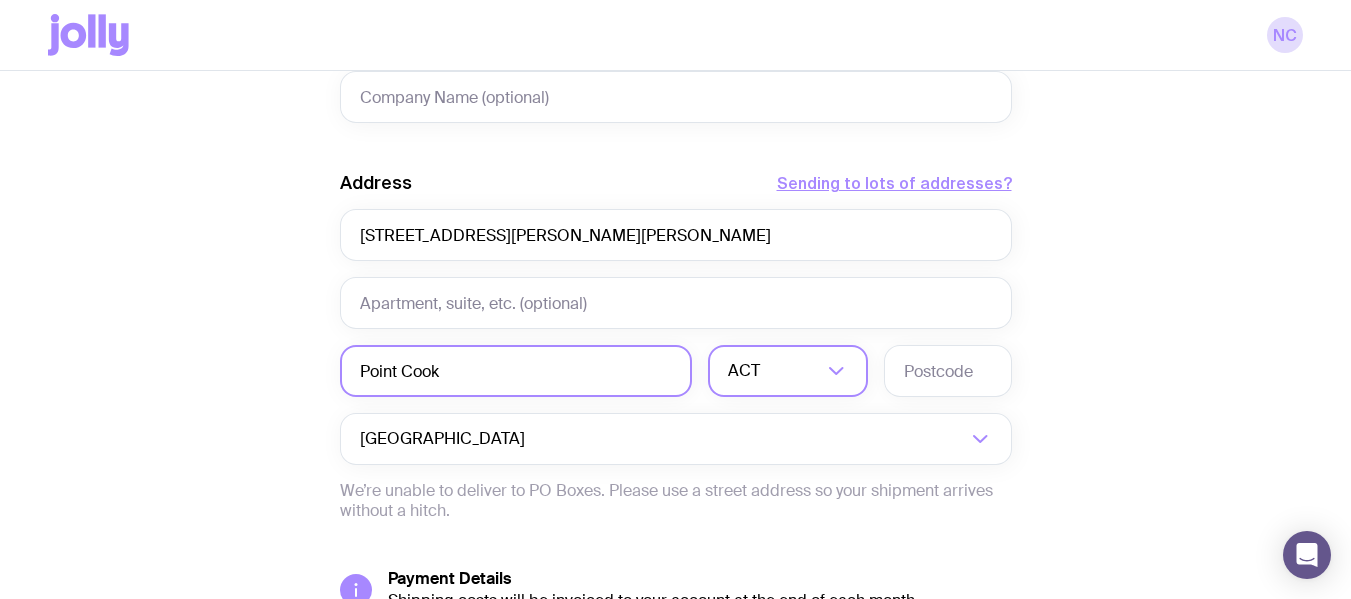 type on "Point Cook" 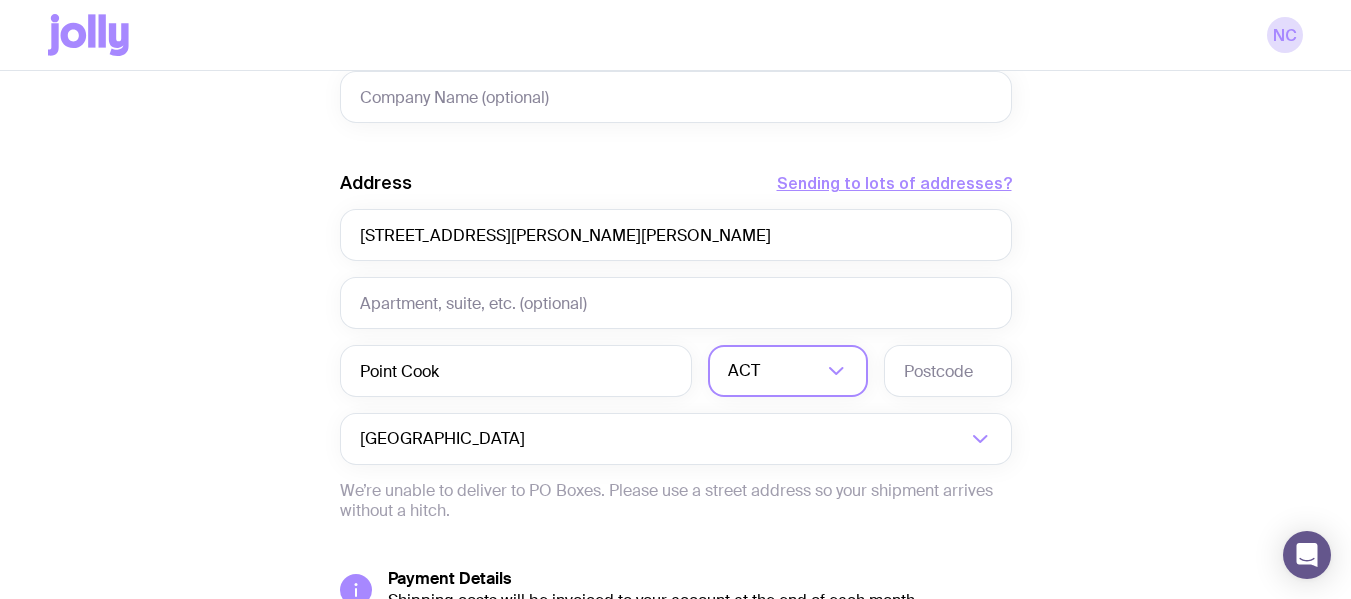 click 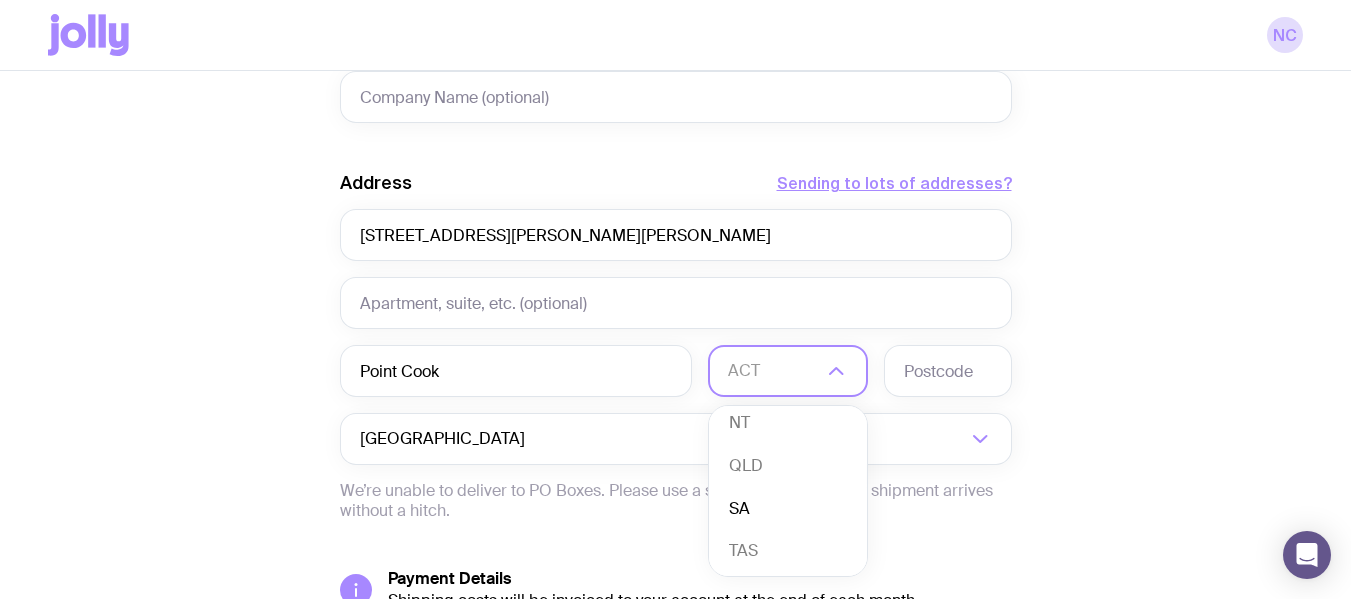 scroll, scrollTop: 183, scrollLeft: 0, axis: vertical 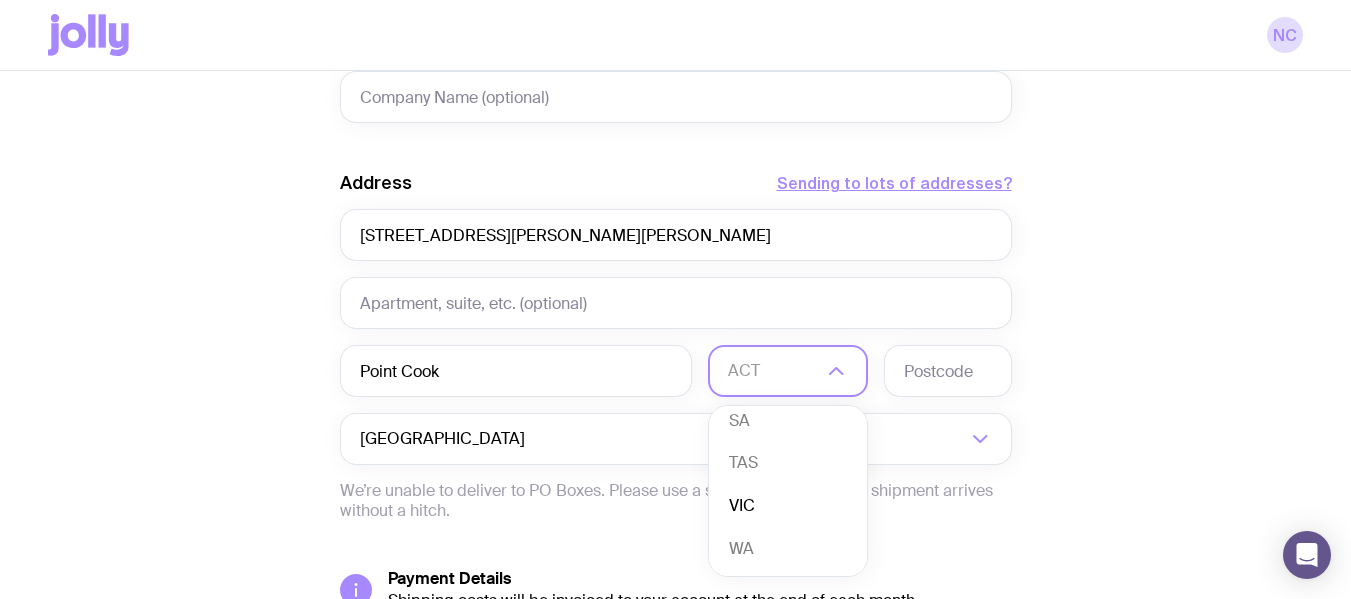 click on "VIC" 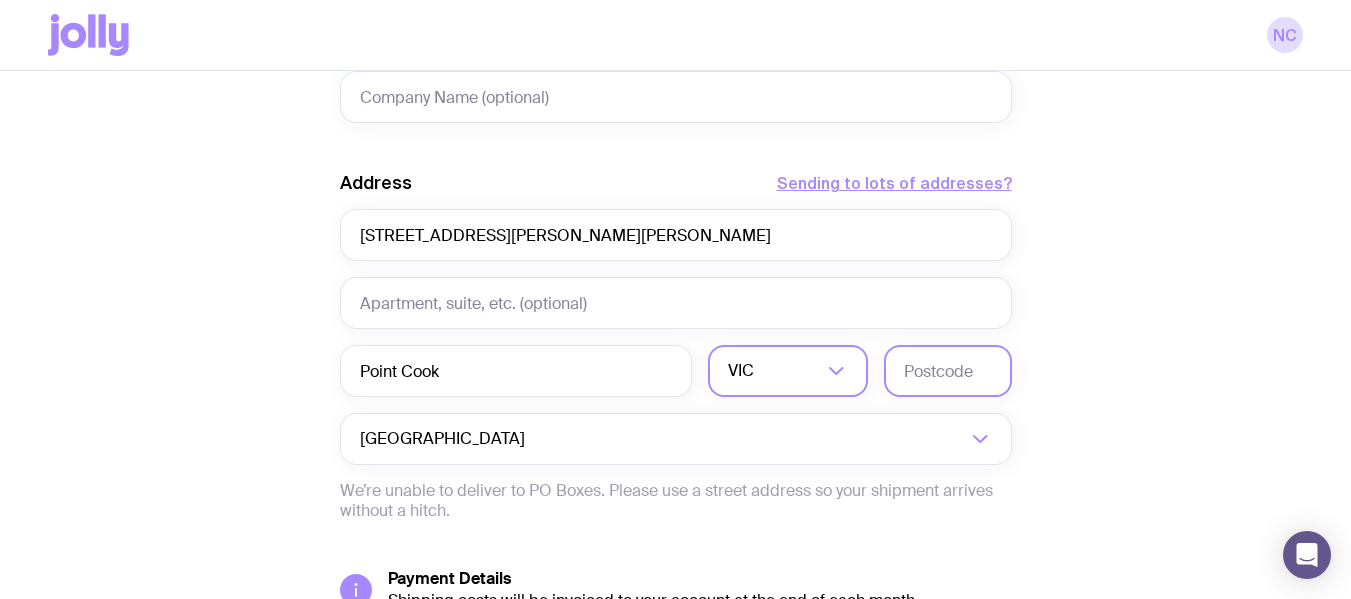 click 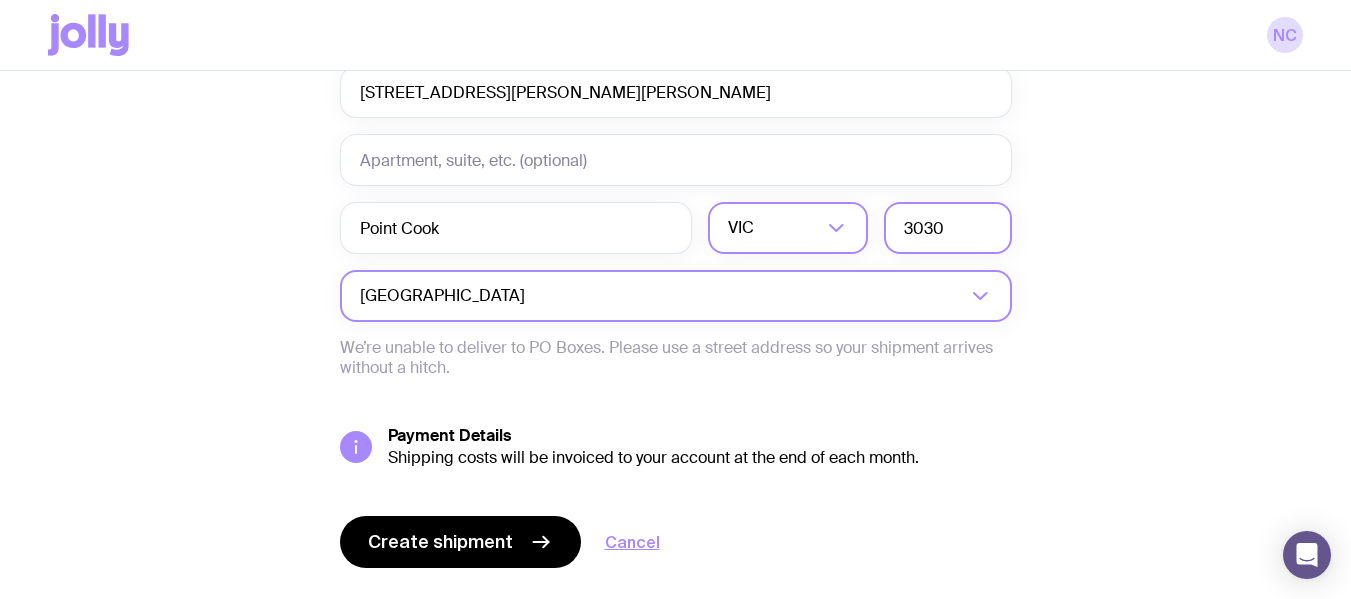 scroll, scrollTop: 1073, scrollLeft: 0, axis: vertical 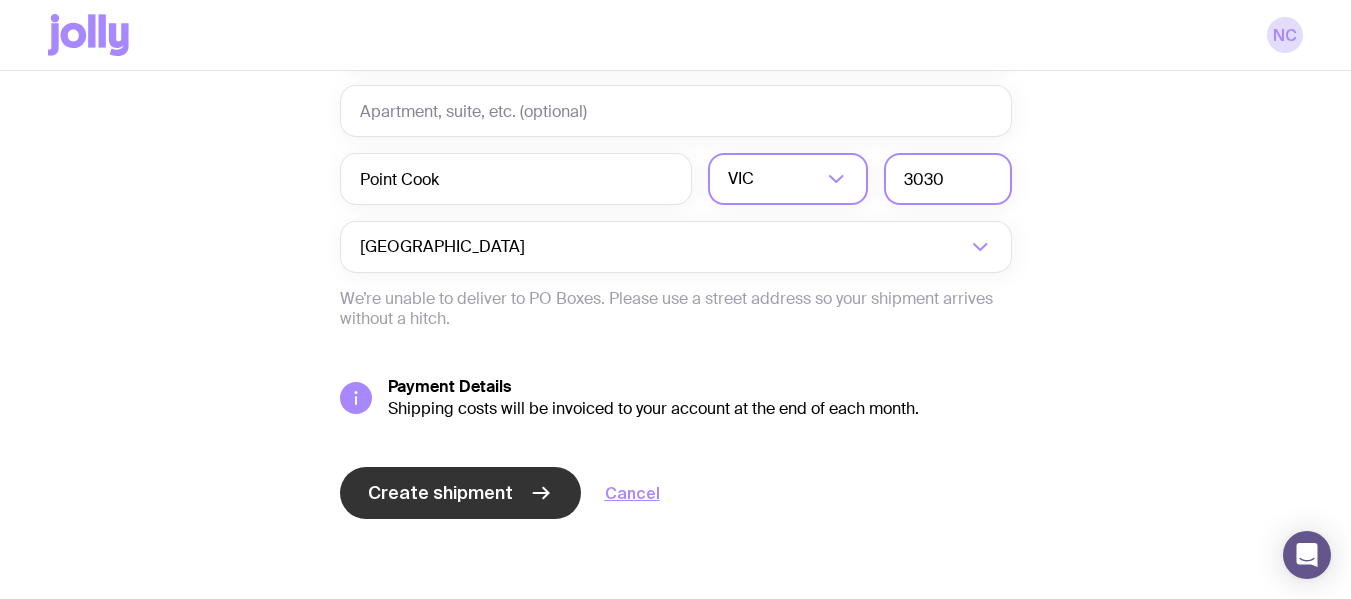 type on "3030" 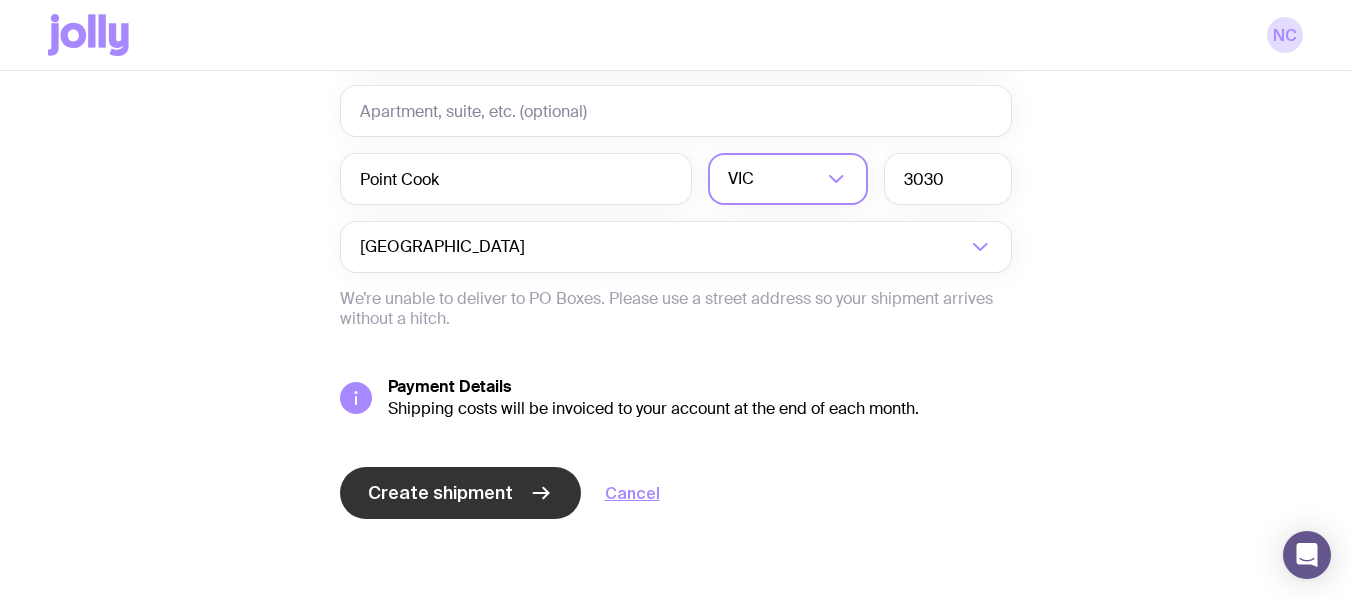 click on "Create shipment" 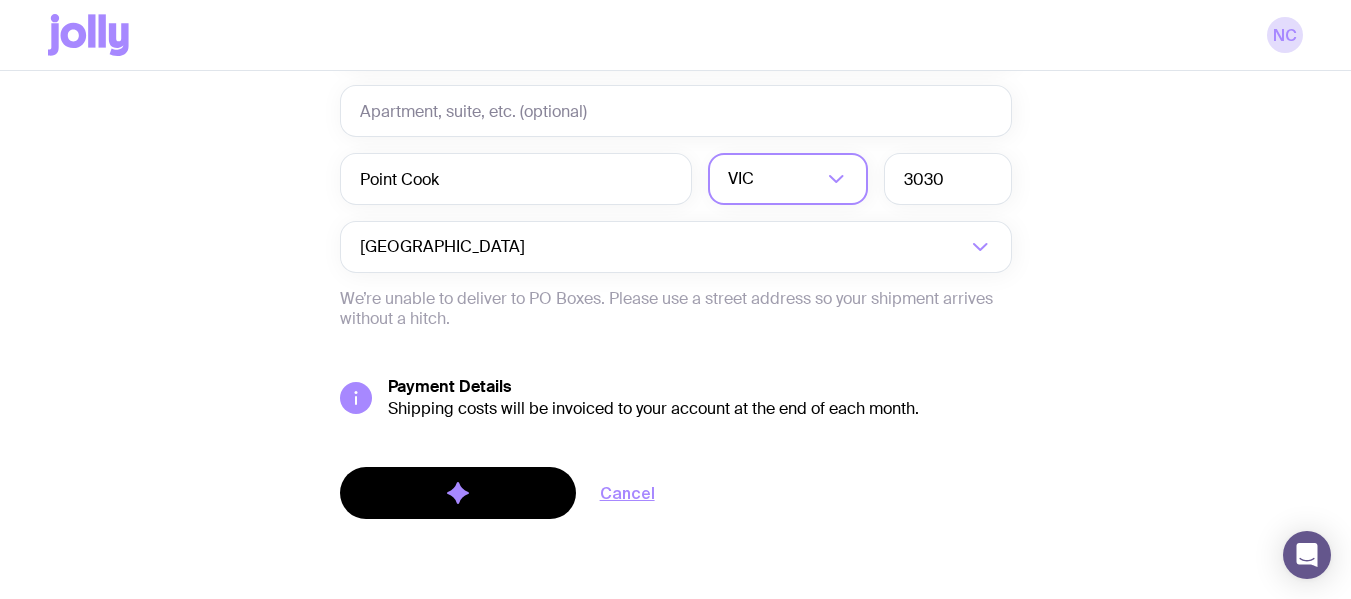 scroll, scrollTop: 0, scrollLeft: 0, axis: both 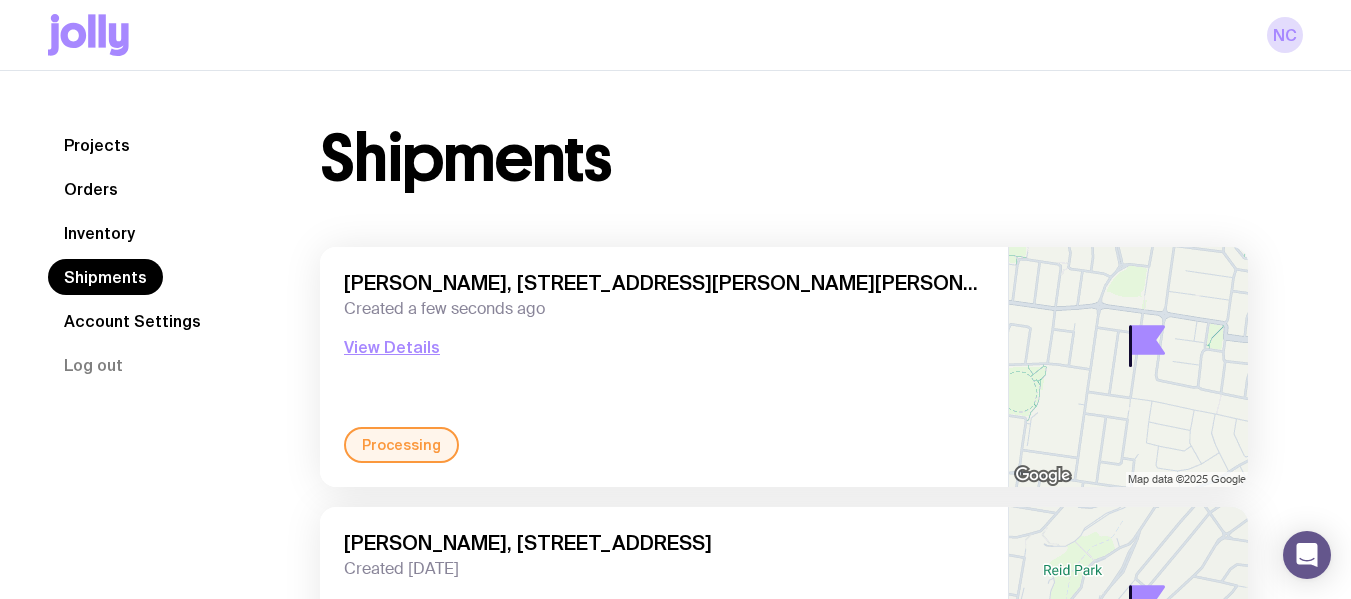 click on "Inventory" 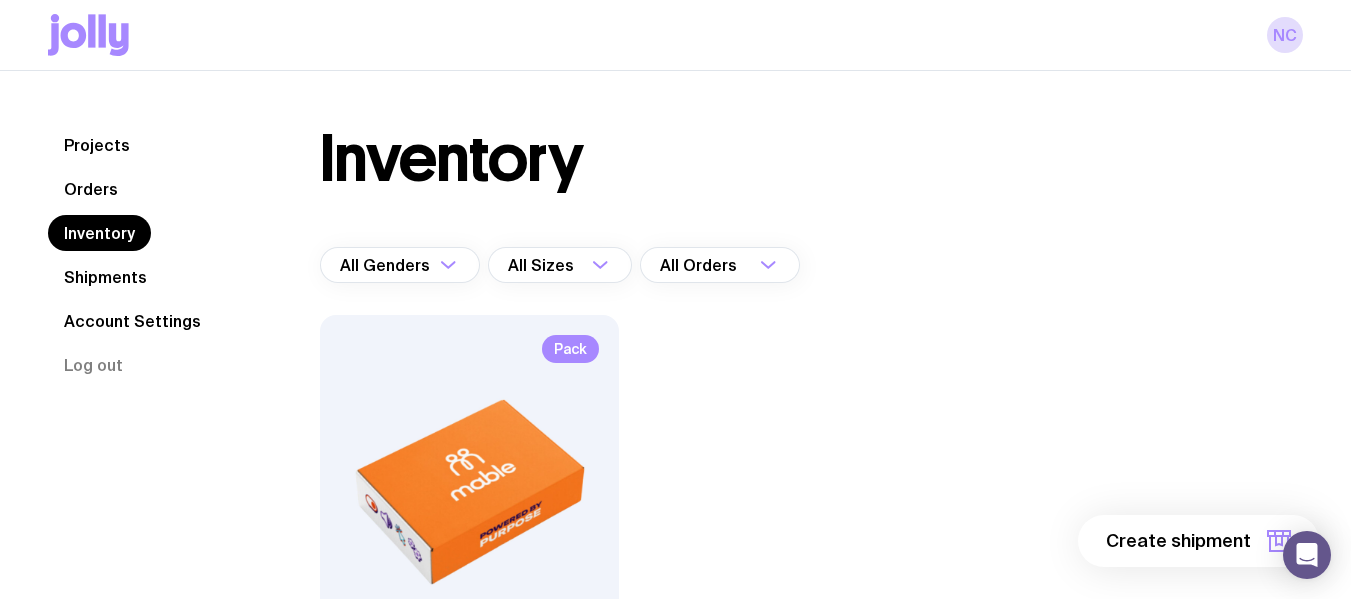 click on "Orders" 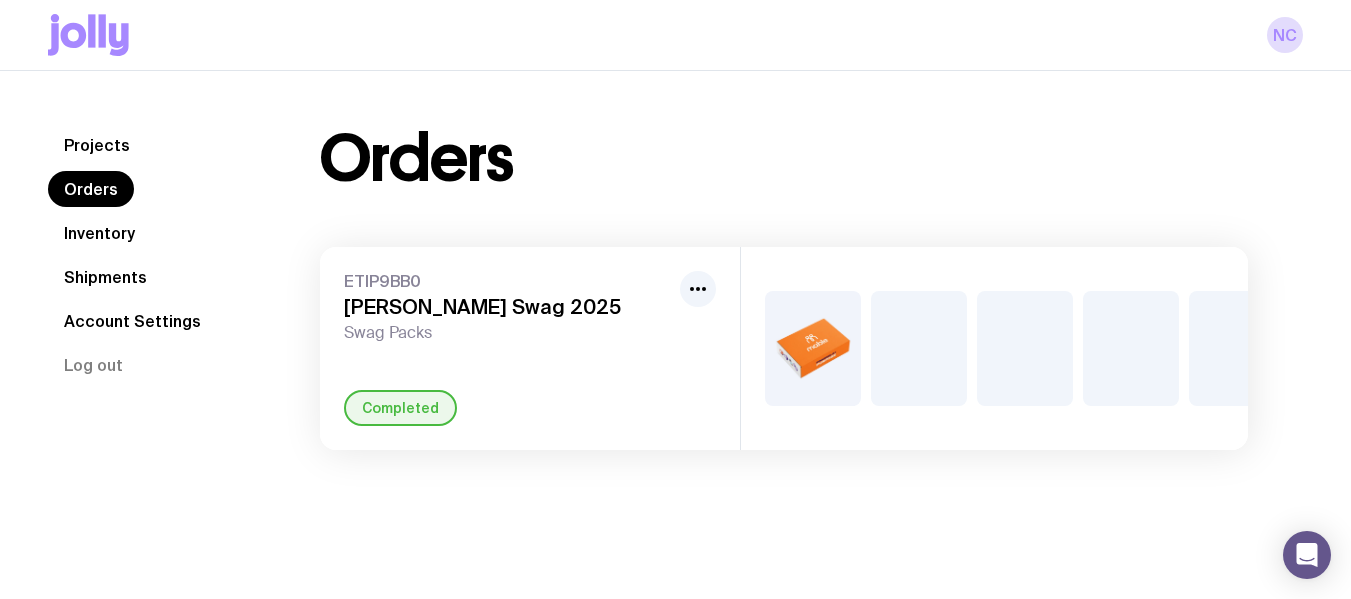 scroll, scrollTop: 71, scrollLeft: 0, axis: vertical 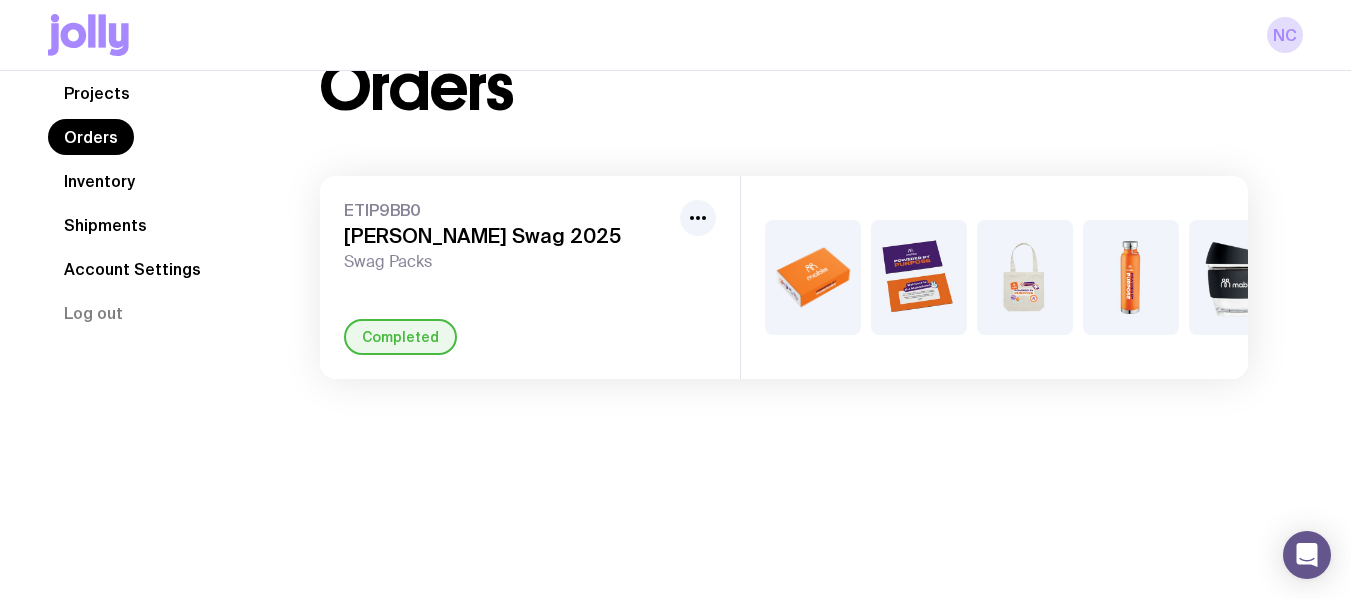 click on "Shipments" 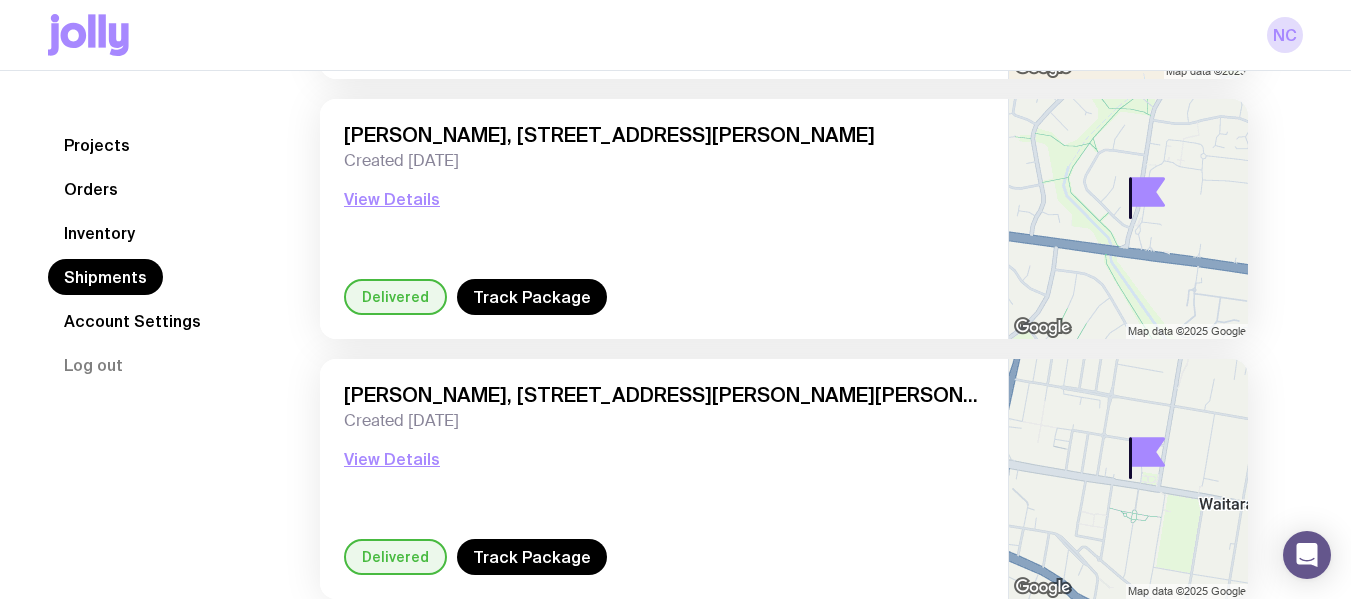 scroll, scrollTop: 2900, scrollLeft: 0, axis: vertical 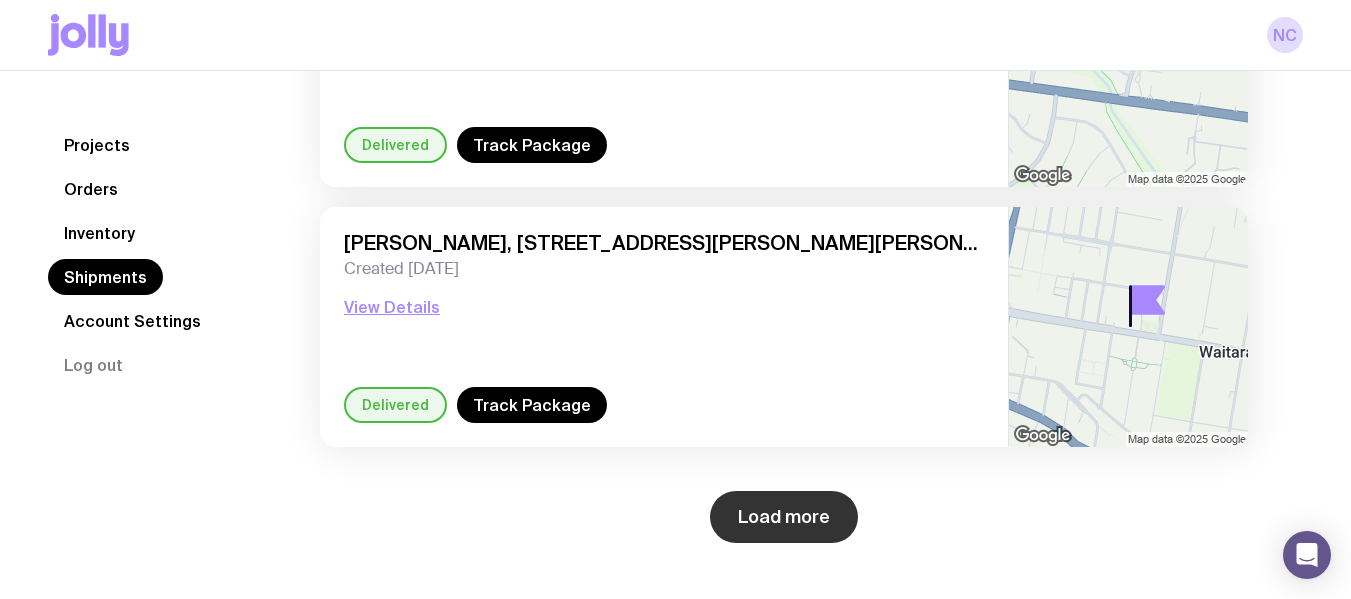 click on "Load more" at bounding box center [784, 517] 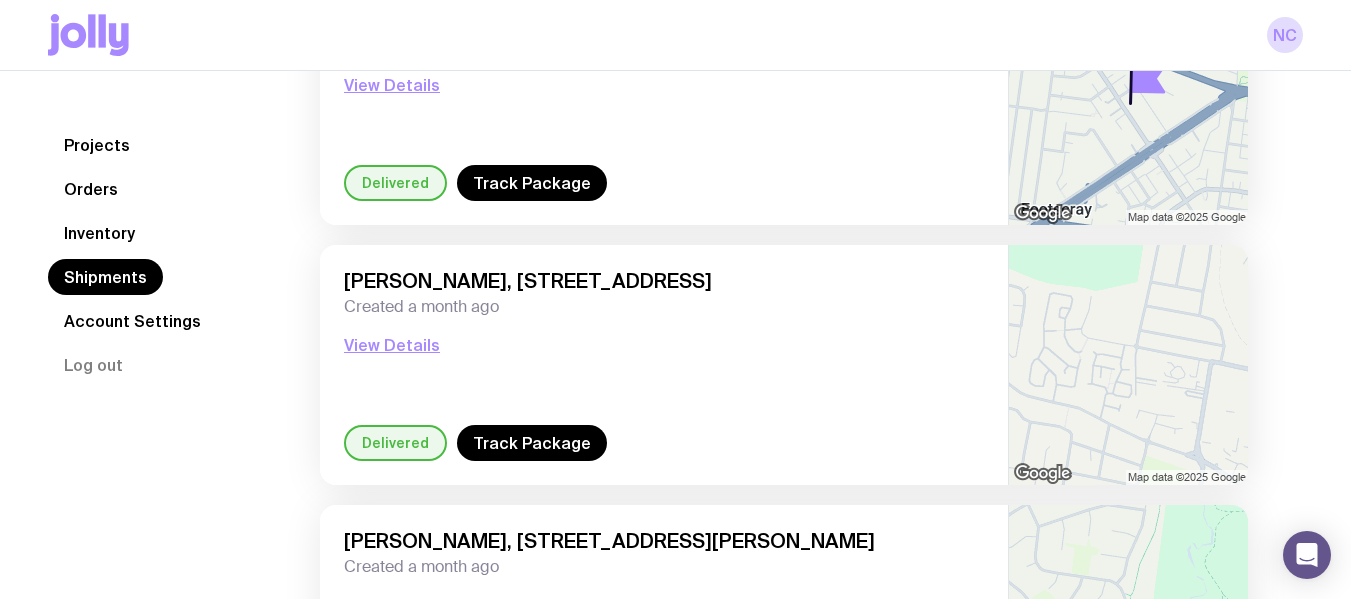 scroll, scrollTop: 5463, scrollLeft: 0, axis: vertical 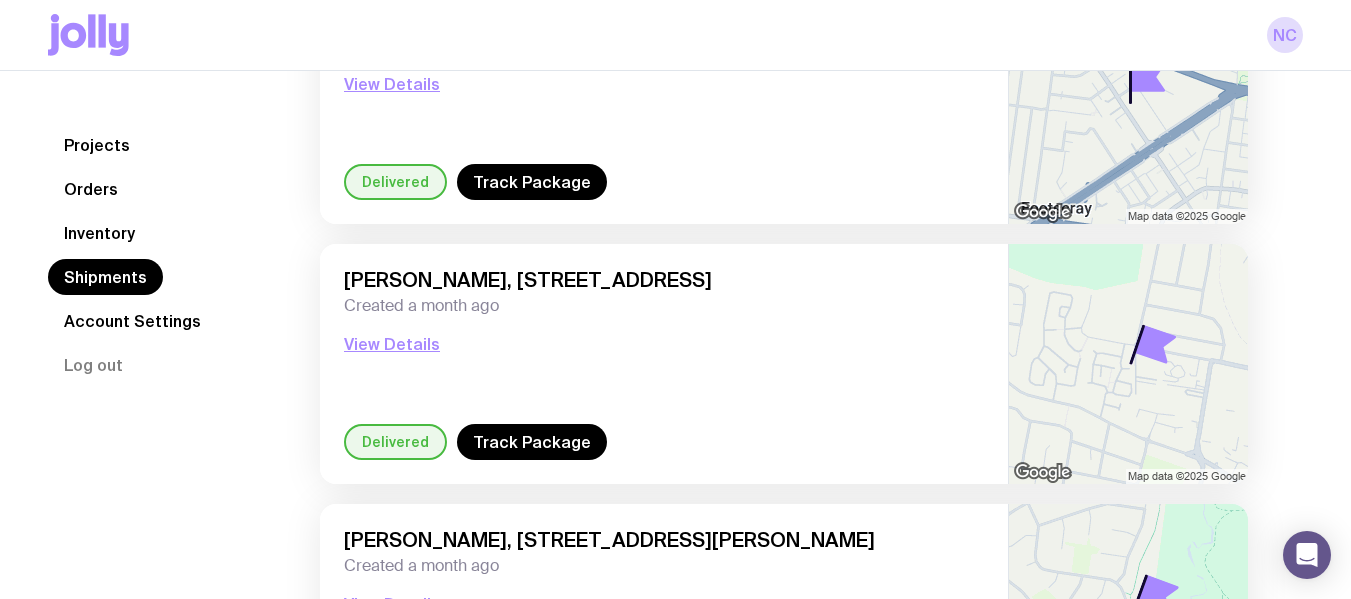 click 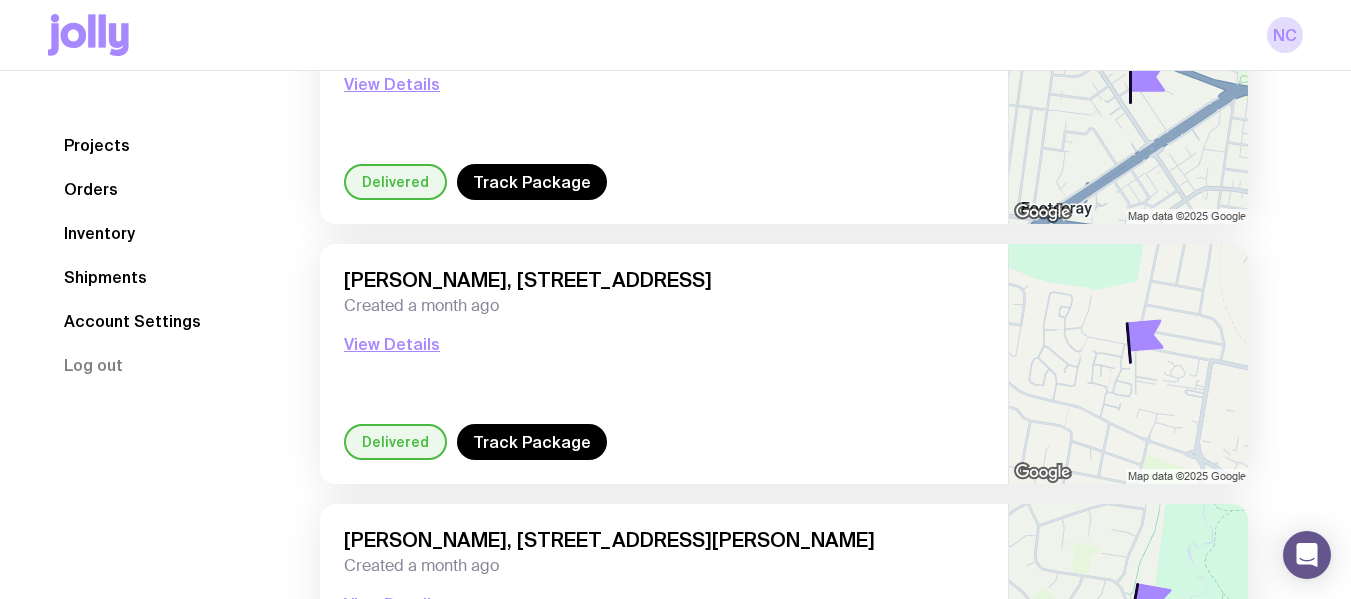 scroll, scrollTop: 0, scrollLeft: 0, axis: both 